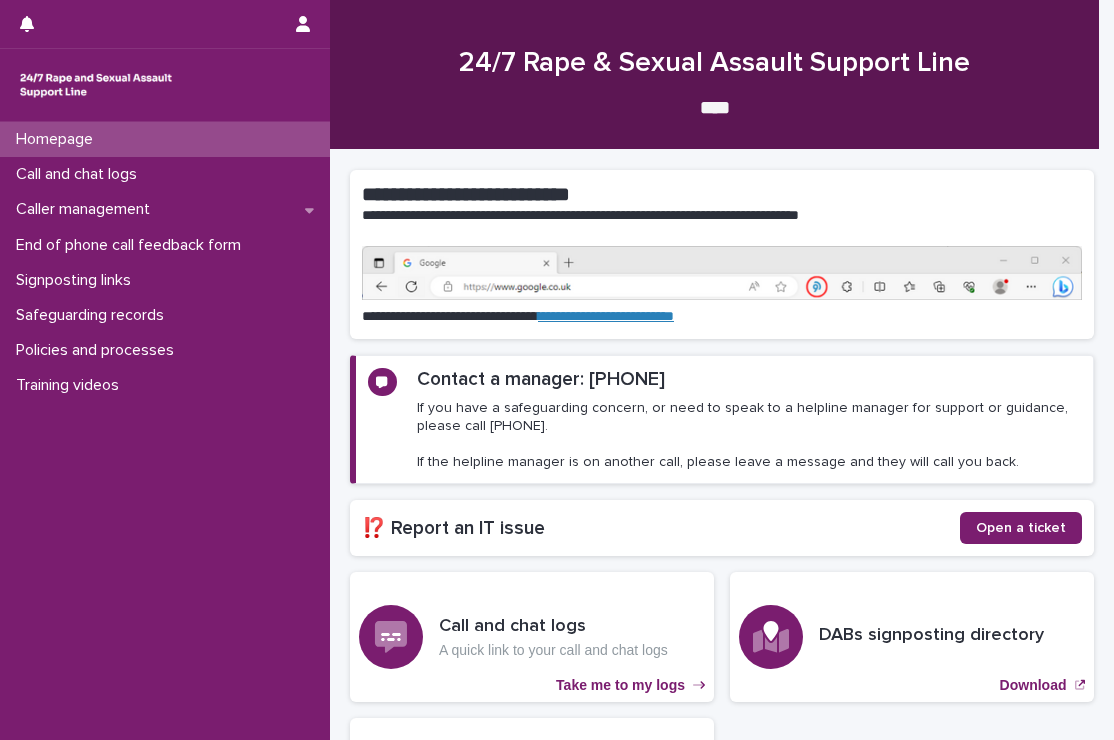 scroll, scrollTop: 0, scrollLeft: 0, axis: both 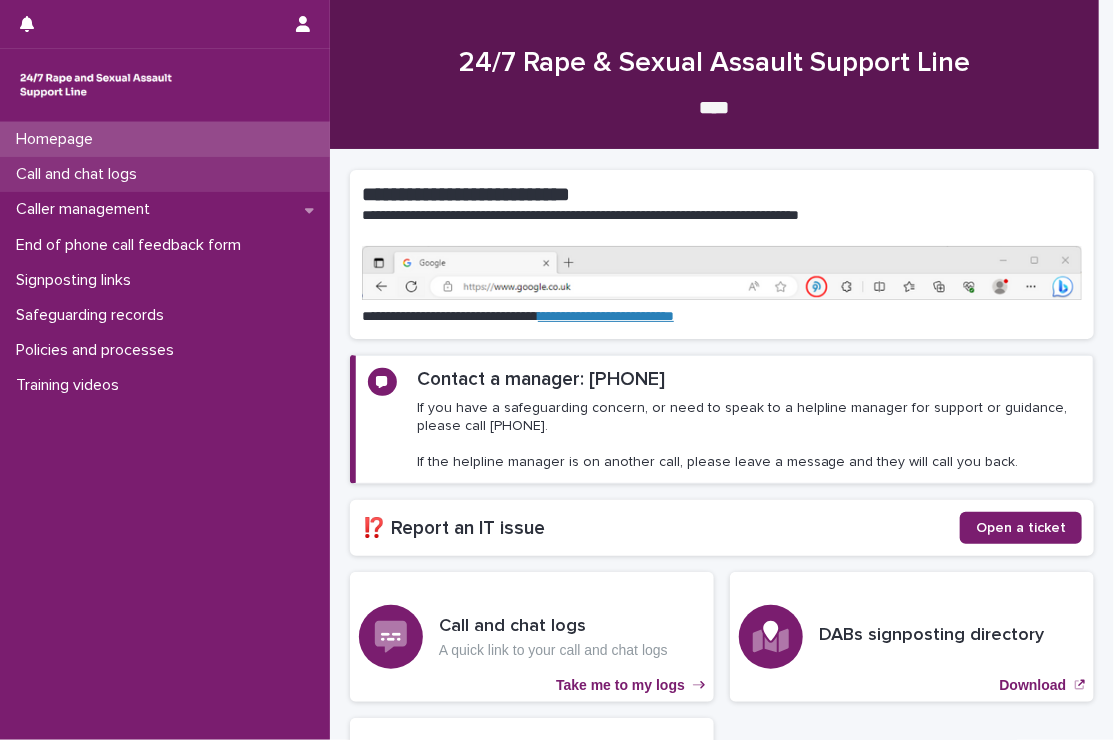 click on "Call and chat logs" at bounding box center (80, 174) 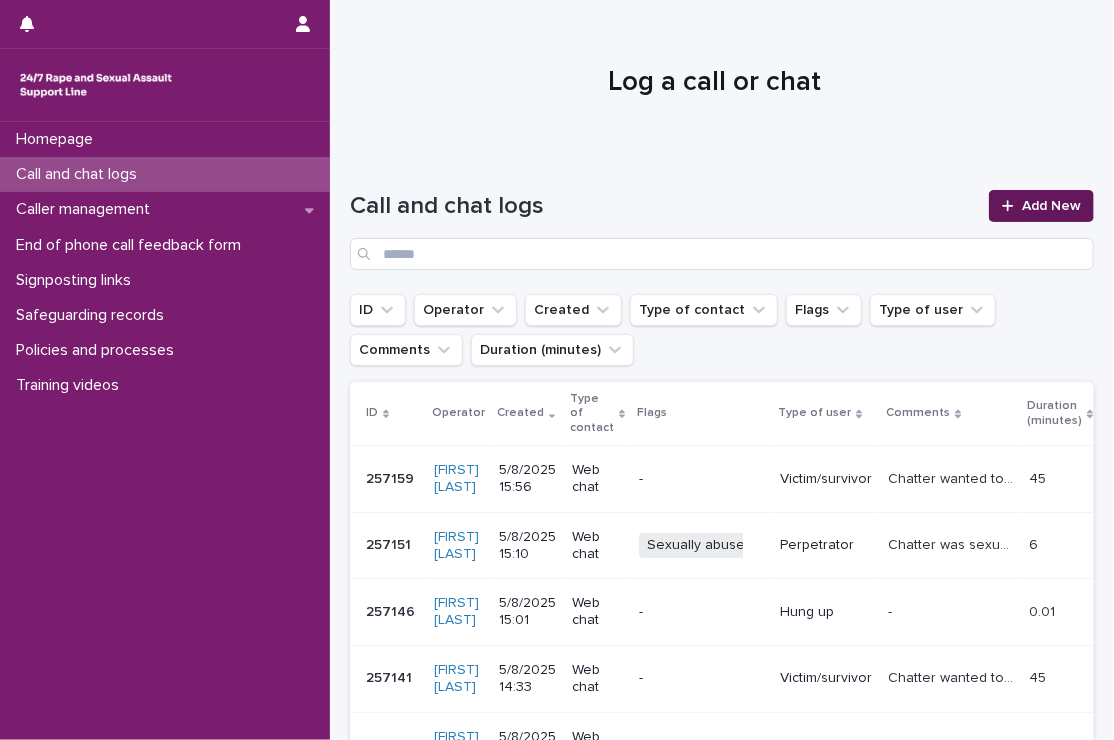 click on "Add New" at bounding box center (1051, 206) 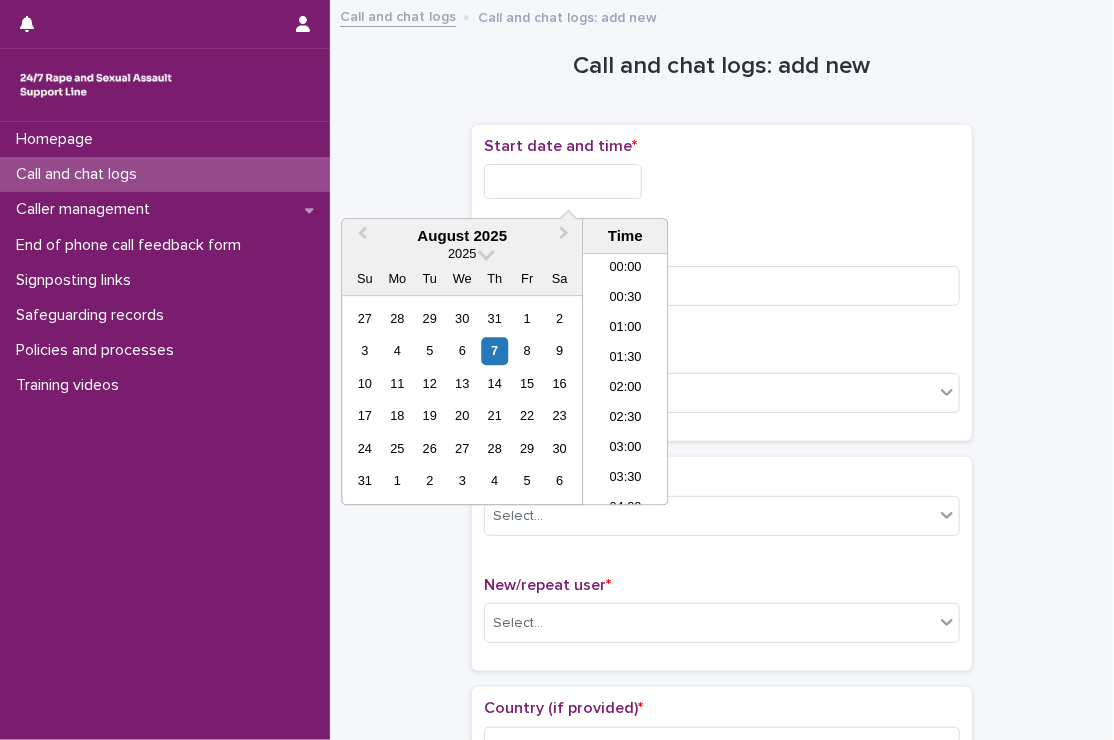 scroll, scrollTop: 1120, scrollLeft: 0, axis: vertical 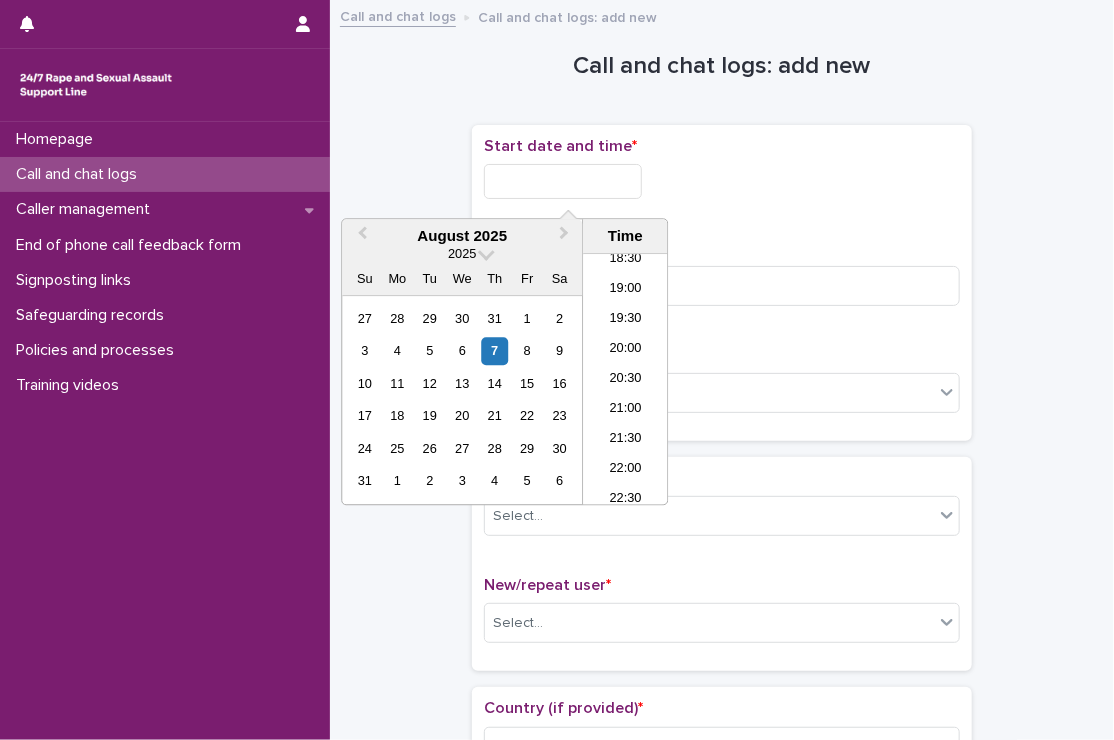 click at bounding box center (563, 181) 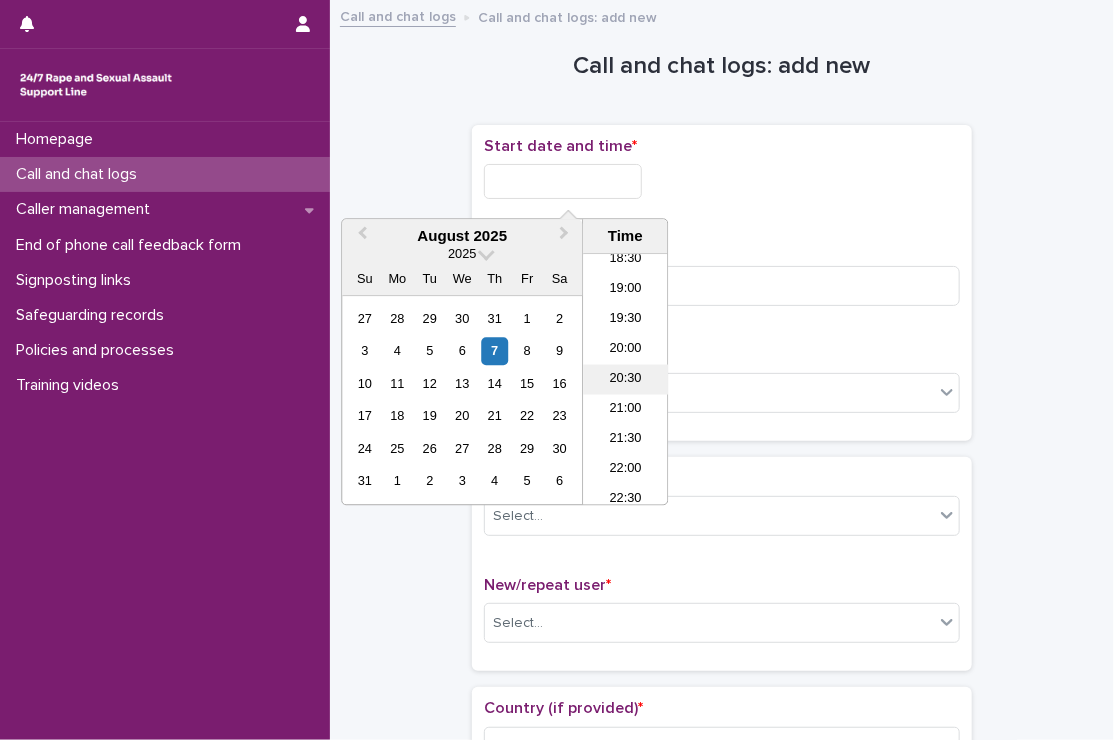 click on "20:30" at bounding box center [625, 380] 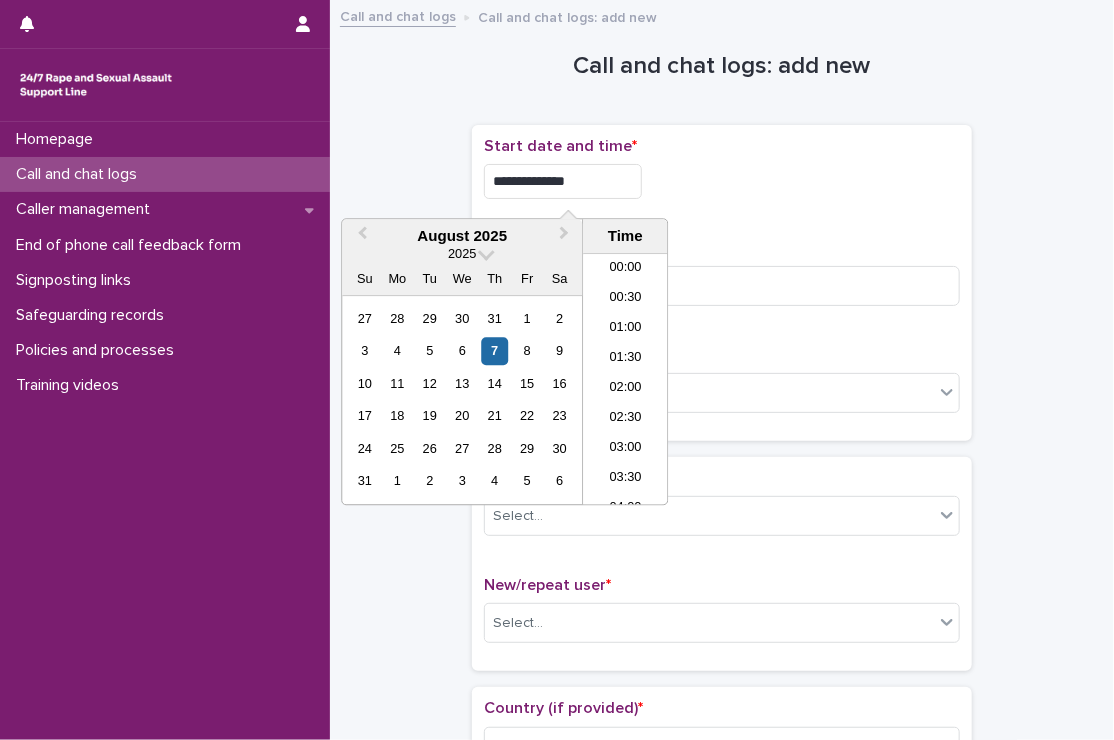 scroll, scrollTop: 1120, scrollLeft: 0, axis: vertical 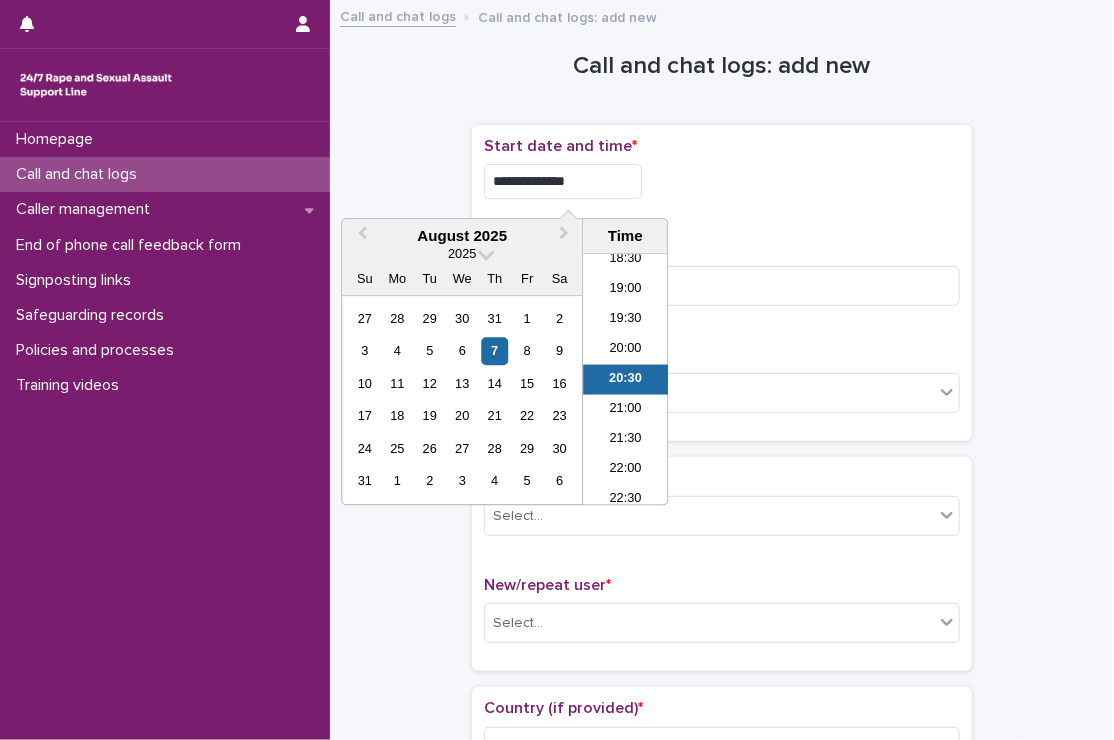 click on "**********" at bounding box center (563, 181) 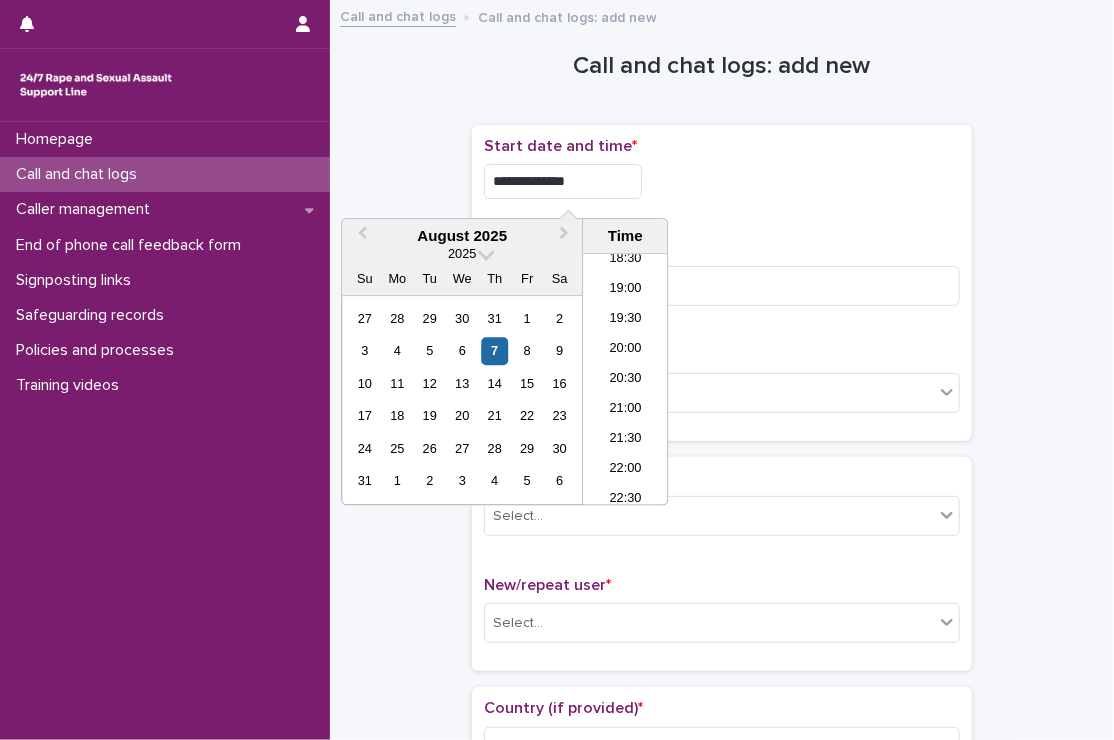 type on "**********" 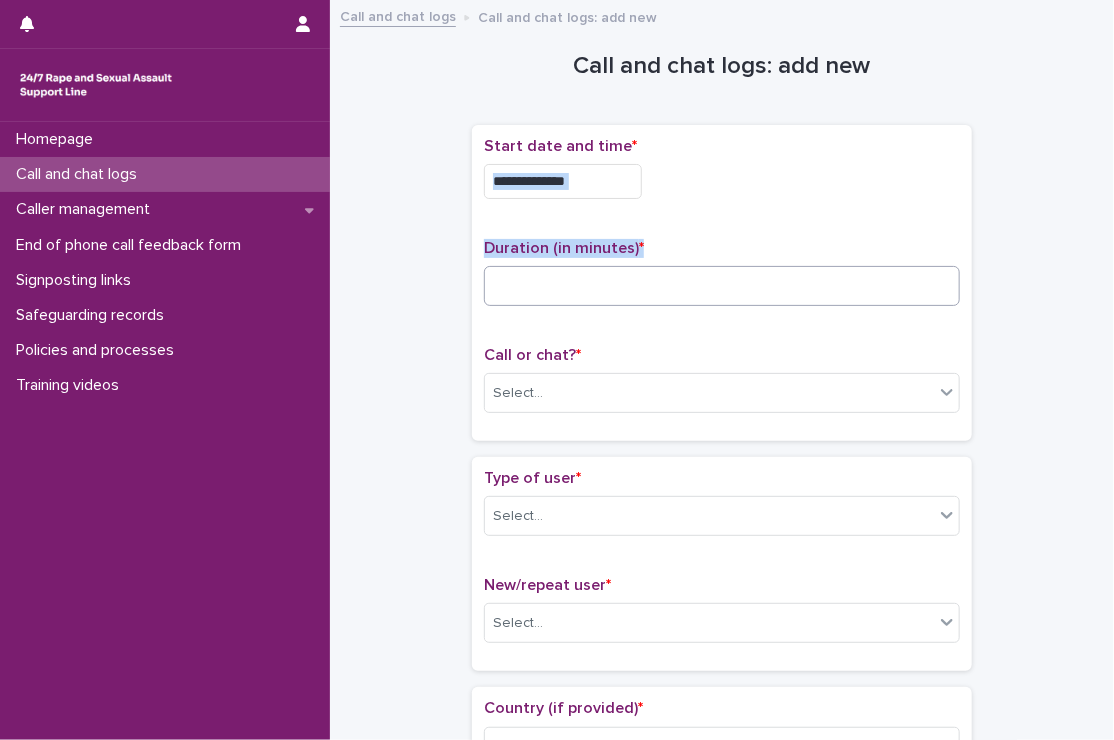 drag, startPoint x: 741, startPoint y: 167, endPoint x: 640, endPoint y: 284, distance: 154.5639 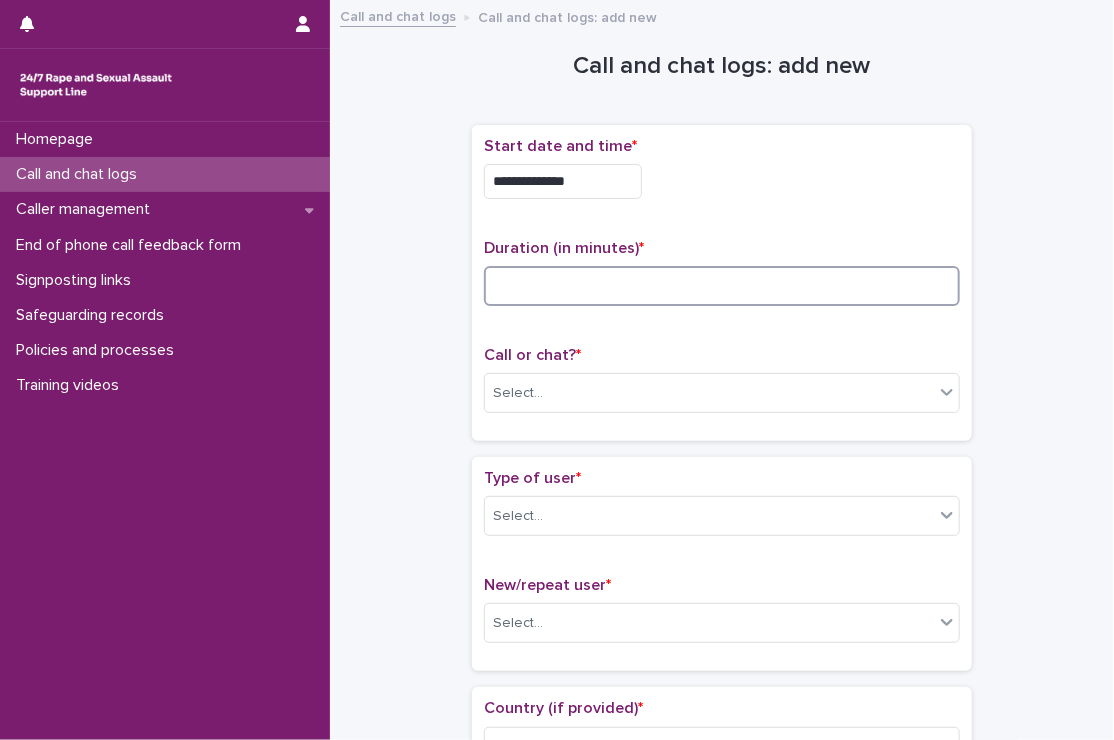 click at bounding box center [722, 286] 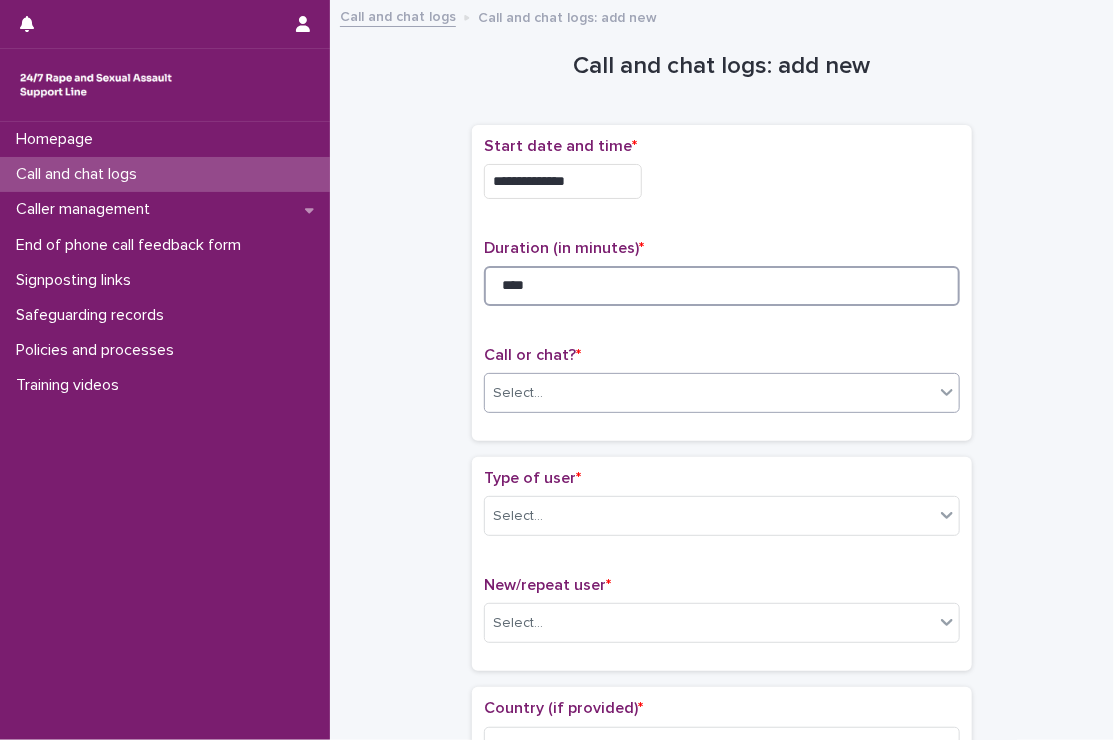 type on "****" 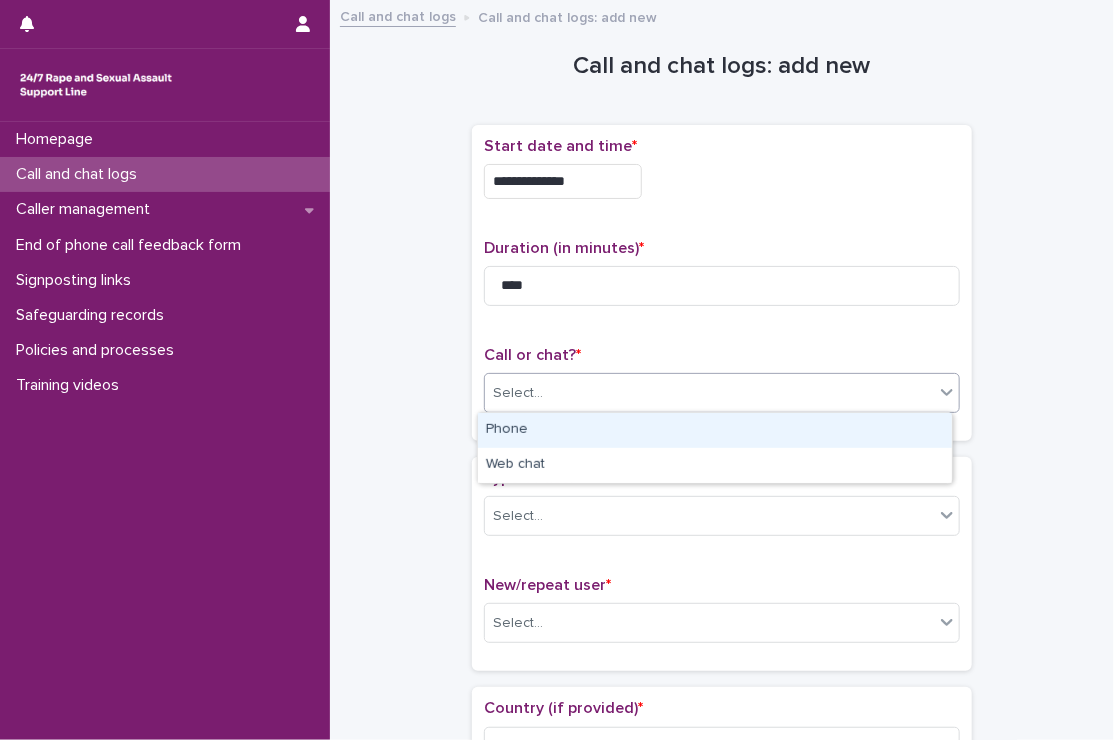 click on "Select..." at bounding box center [709, 393] 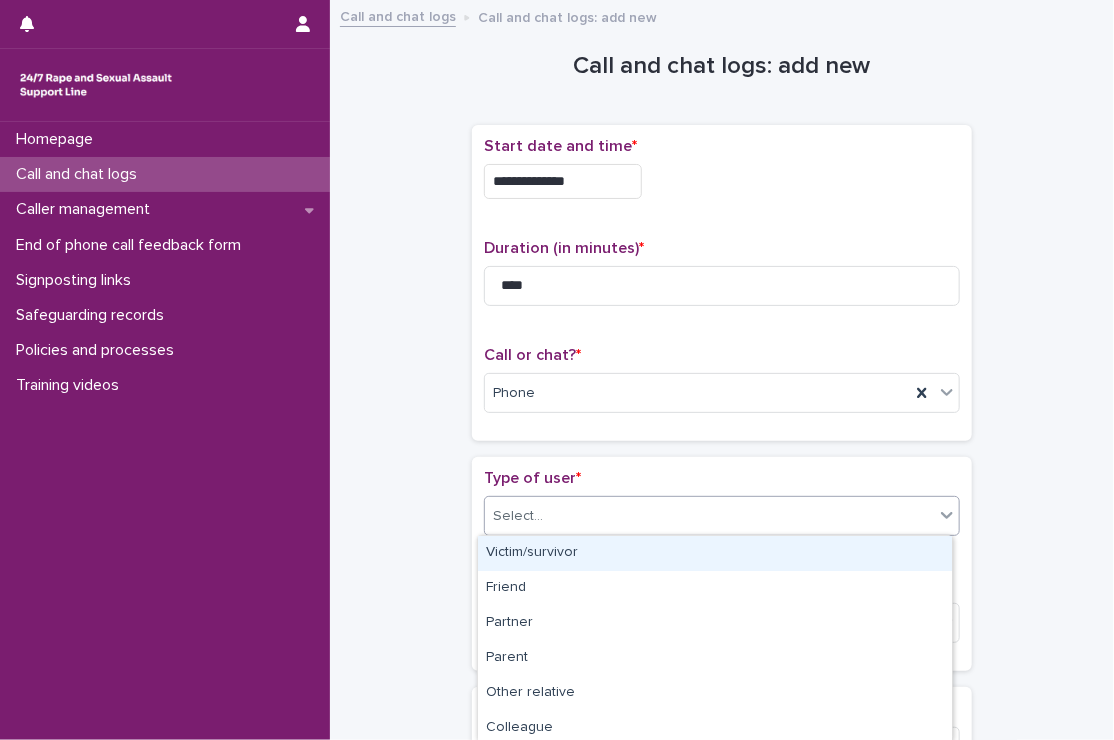 click on "Select..." at bounding box center (709, 516) 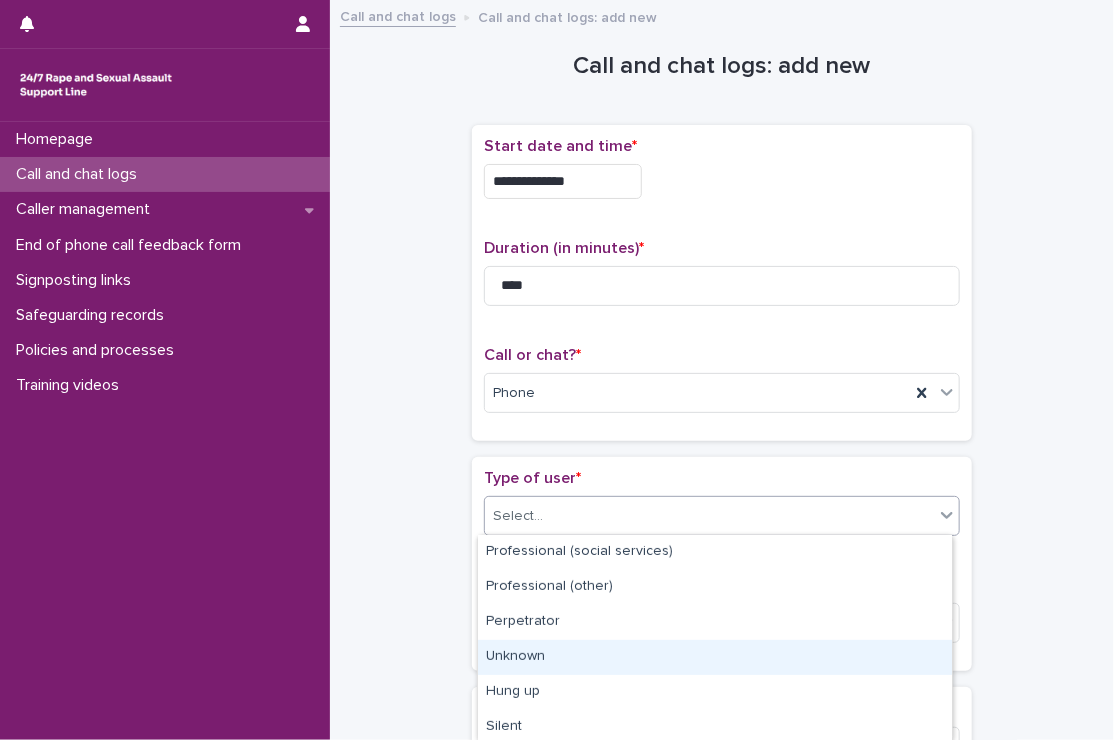 scroll, scrollTop: 319, scrollLeft: 0, axis: vertical 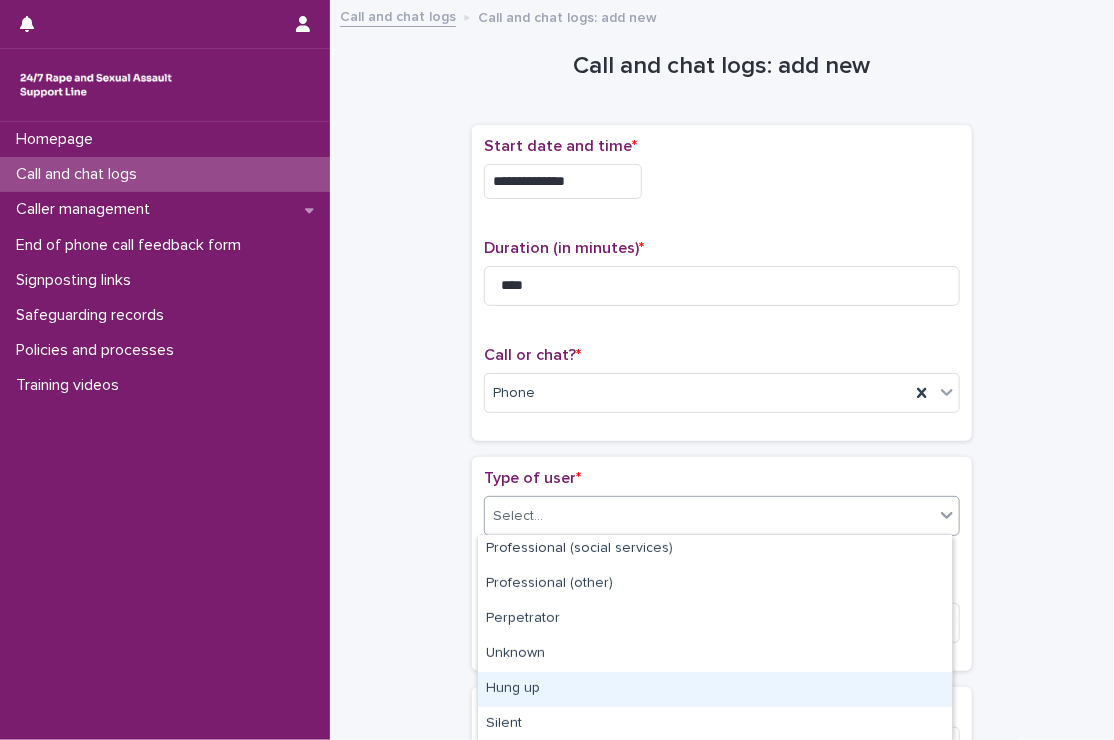 click on "Hung up" at bounding box center [715, 689] 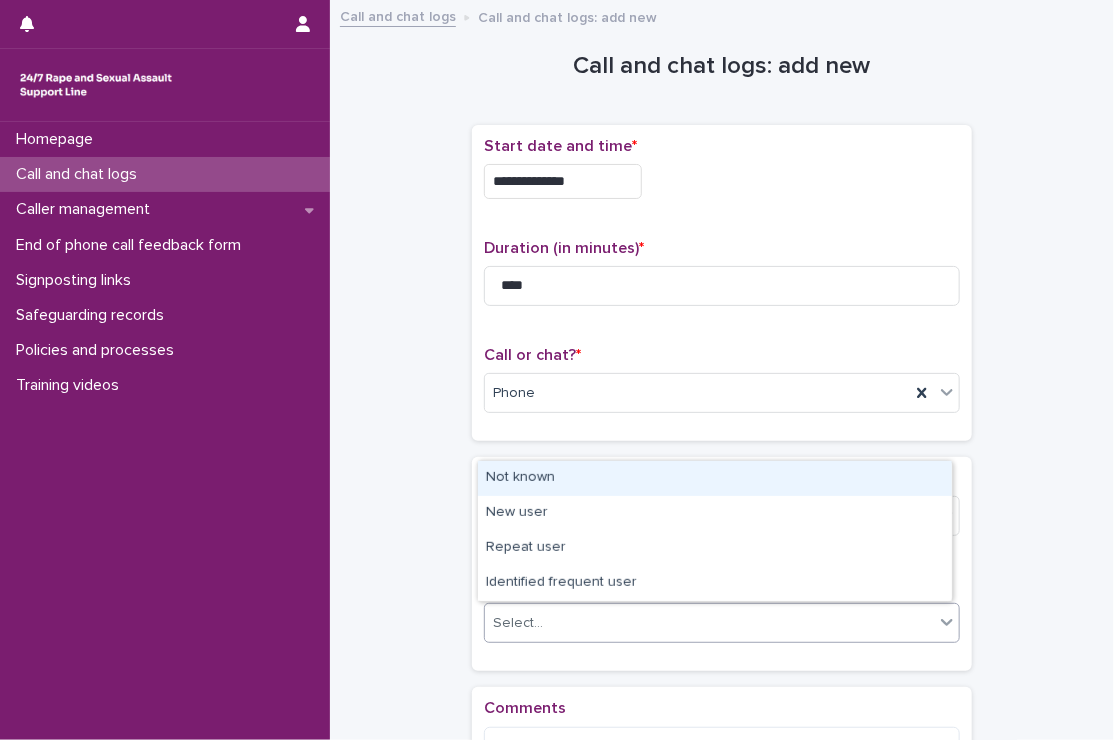 click on "Select..." at bounding box center [709, 623] 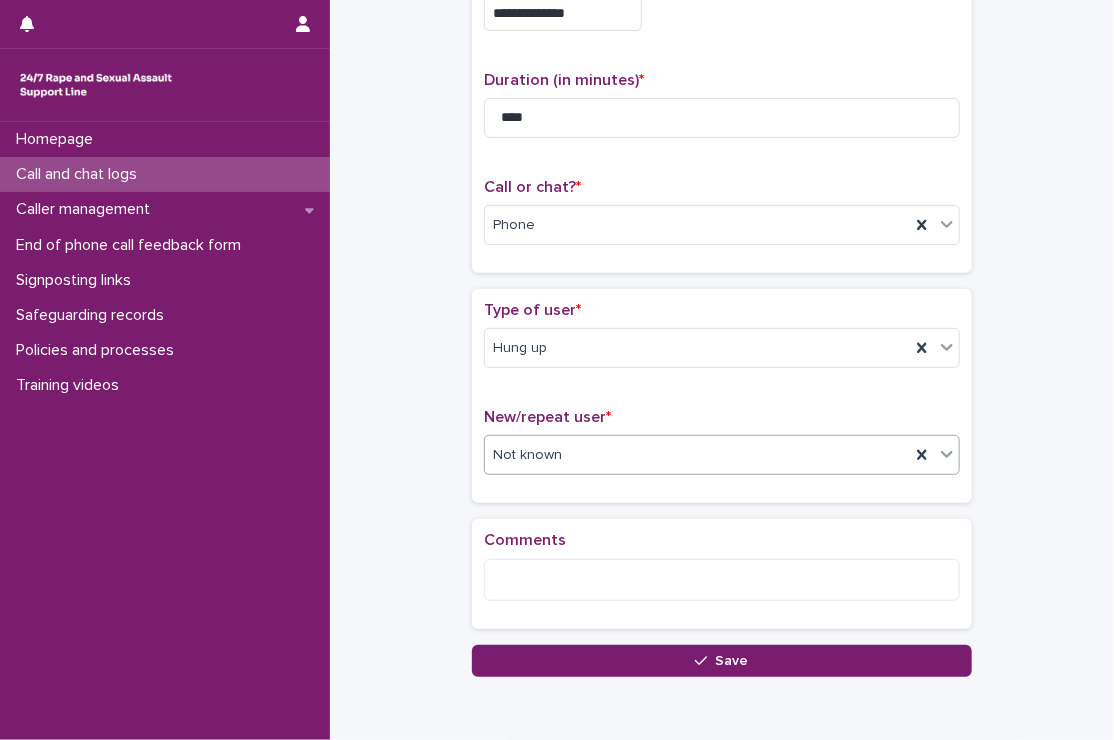 scroll, scrollTop: 260, scrollLeft: 0, axis: vertical 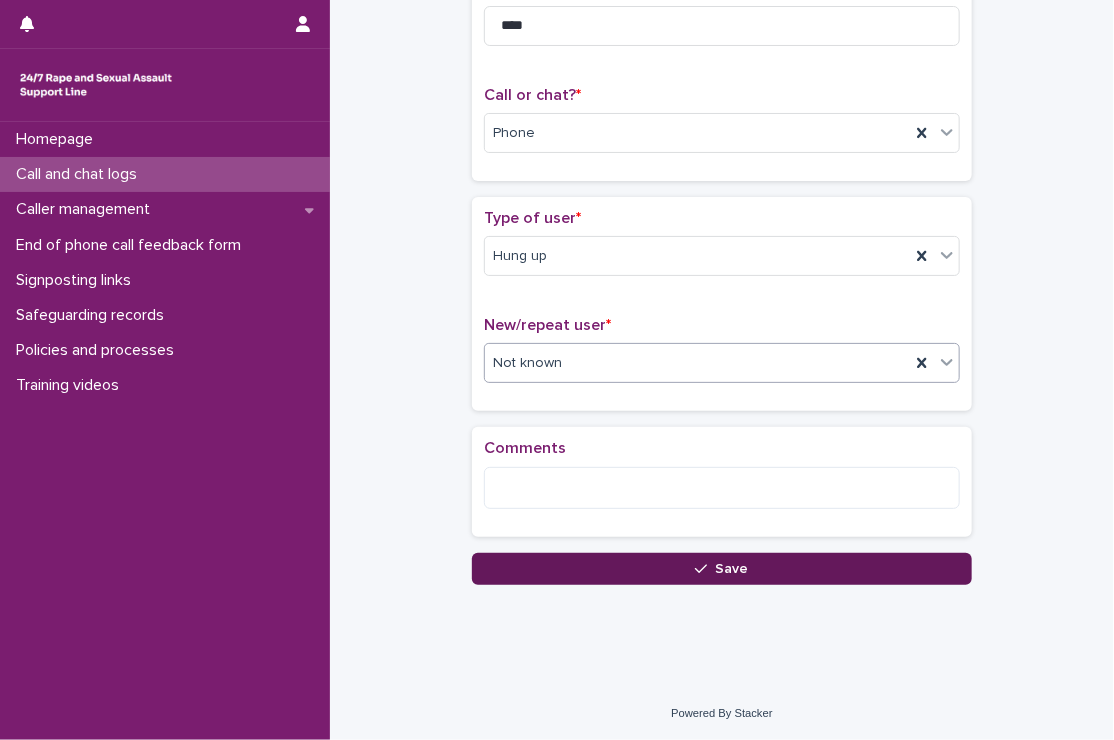 click on "Save" at bounding box center (722, 569) 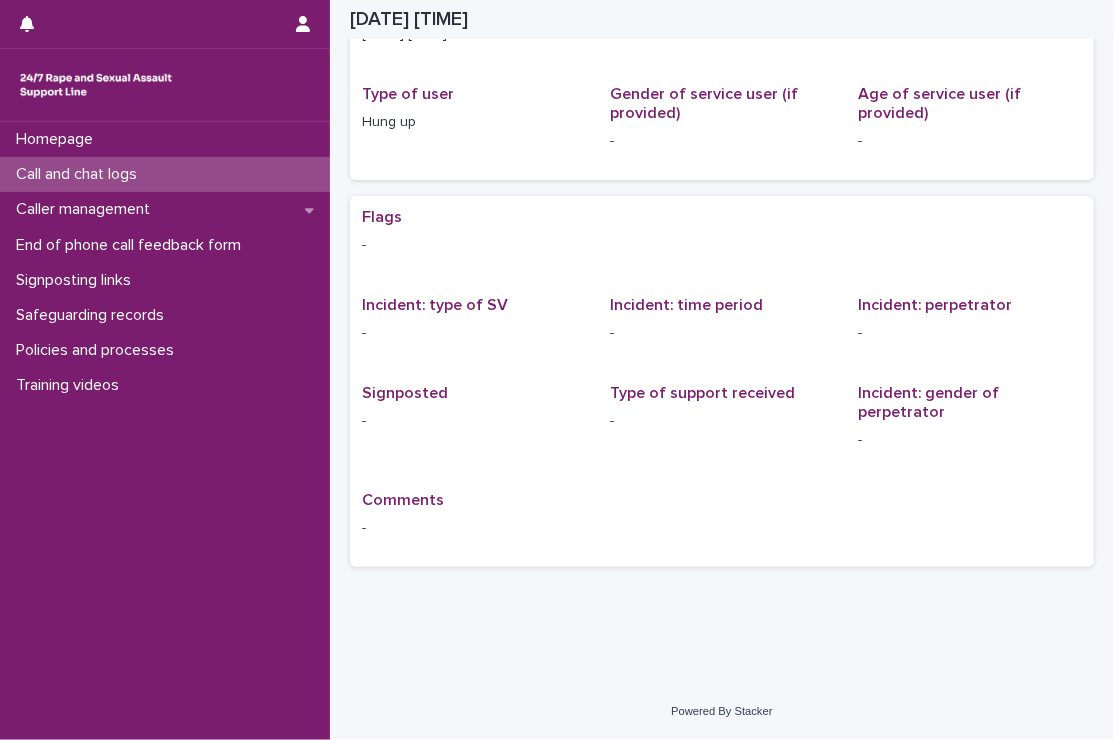 scroll, scrollTop: 0, scrollLeft: 0, axis: both 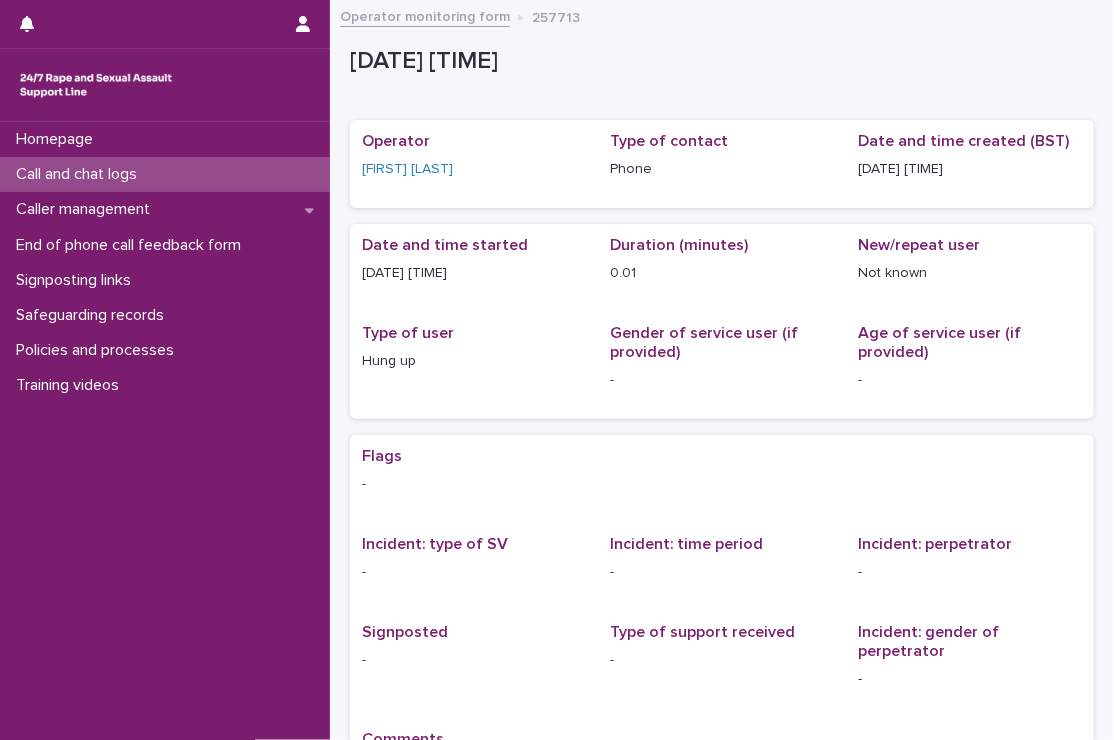 click on "Call and chat logs" at bounding box center (165, 174) 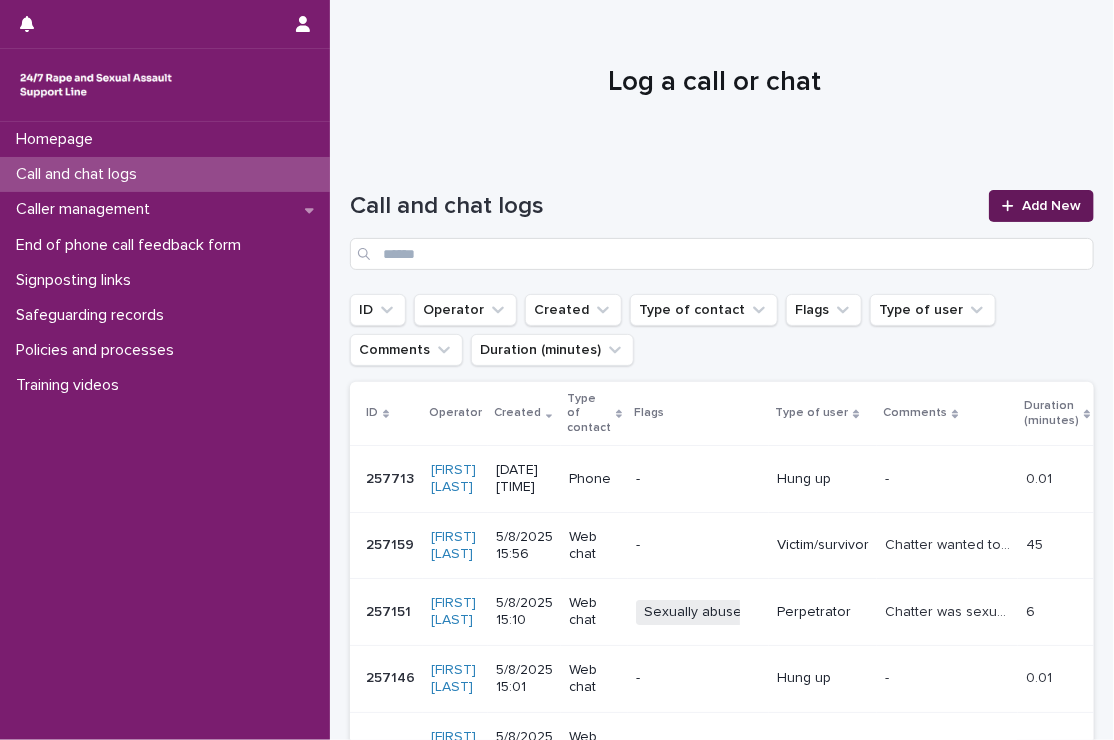 click on "Add New" at bounding box center [1051, 206] 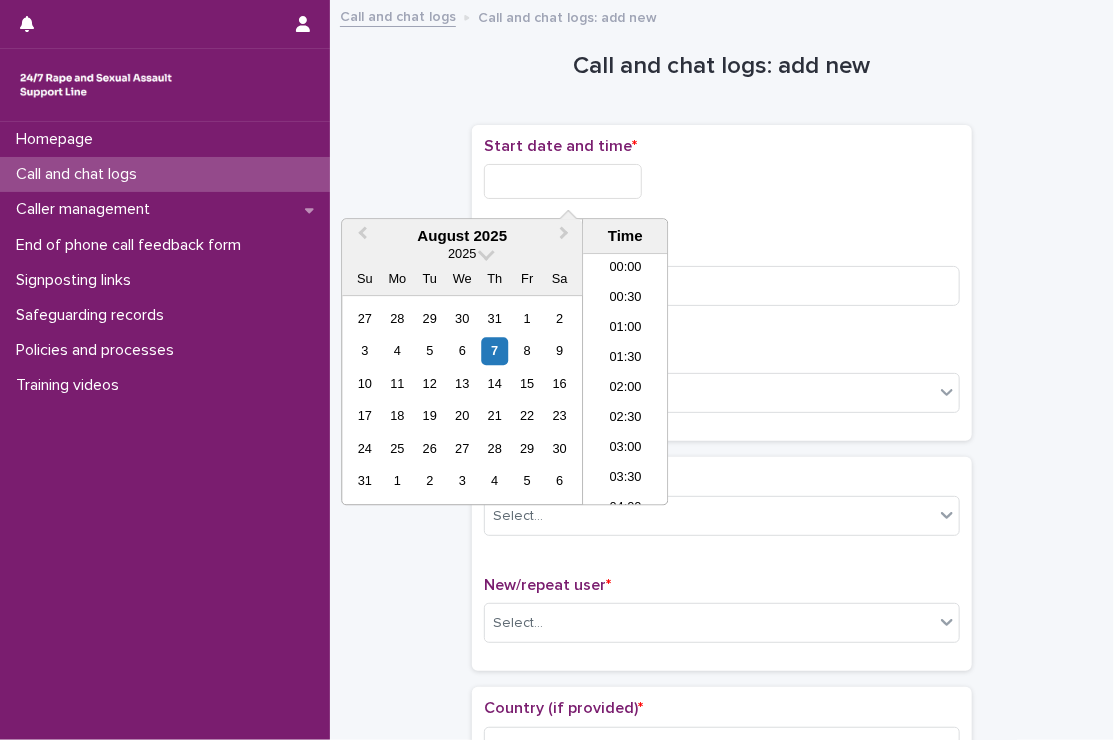 click at bounding box center [563, 181] 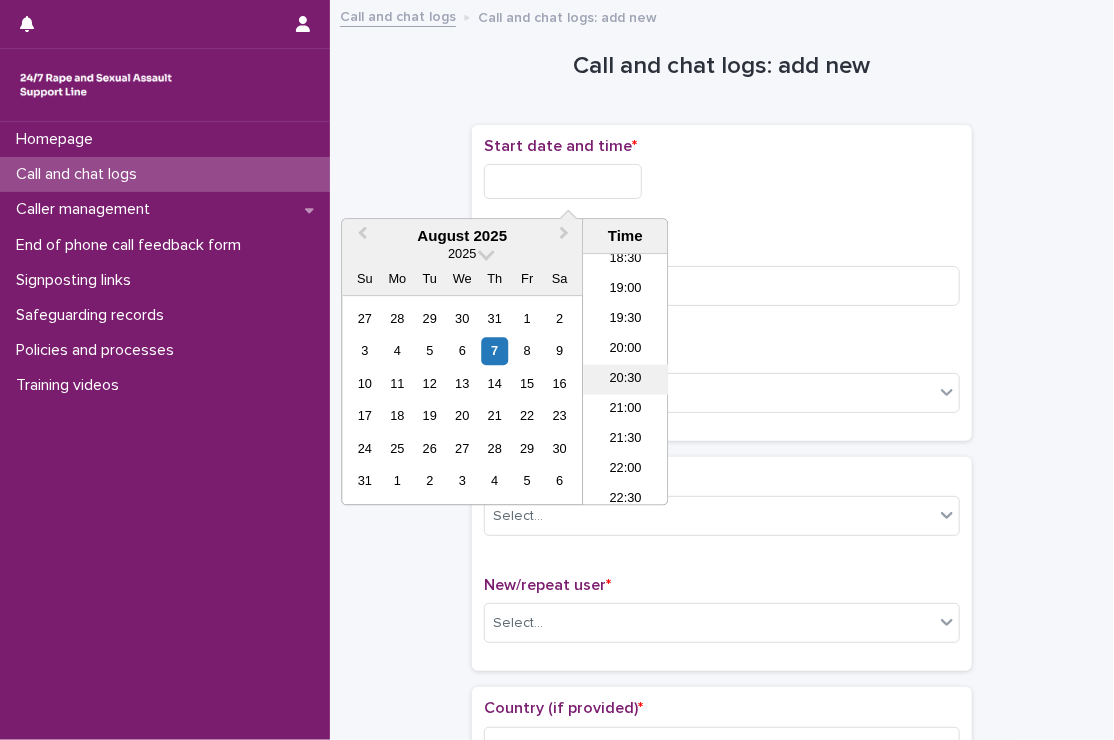 click on "20:30" at bounding box center [625, 380] 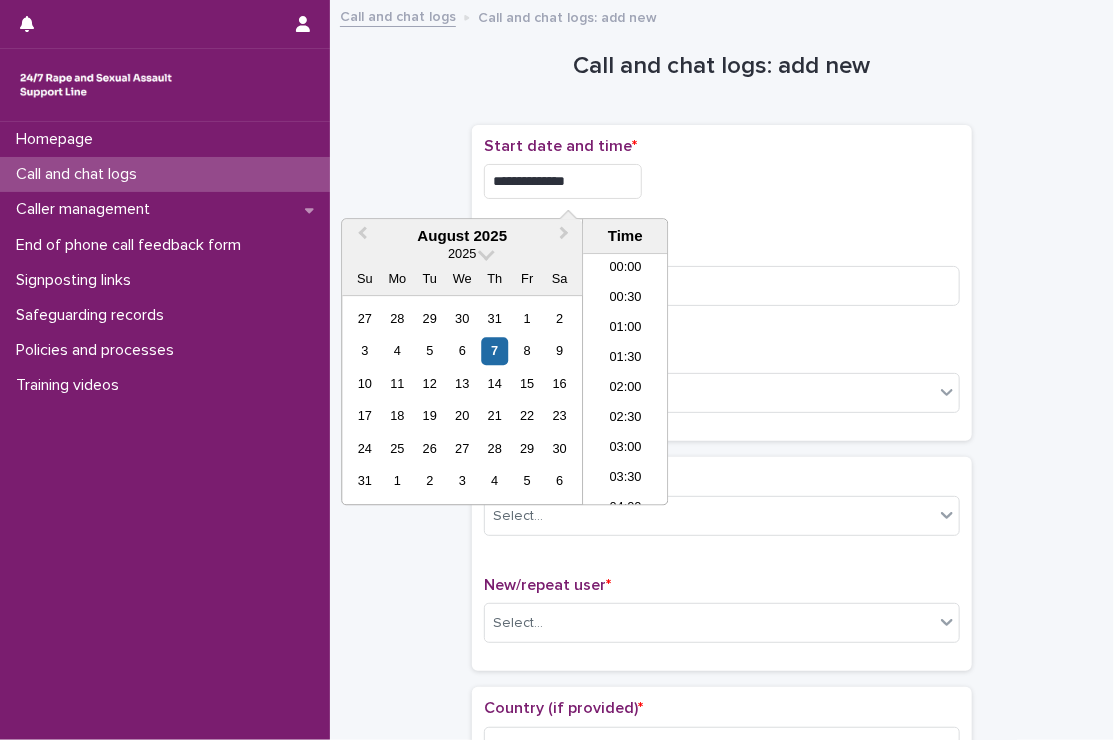 click on "**********" at bounding box center [563, 181] 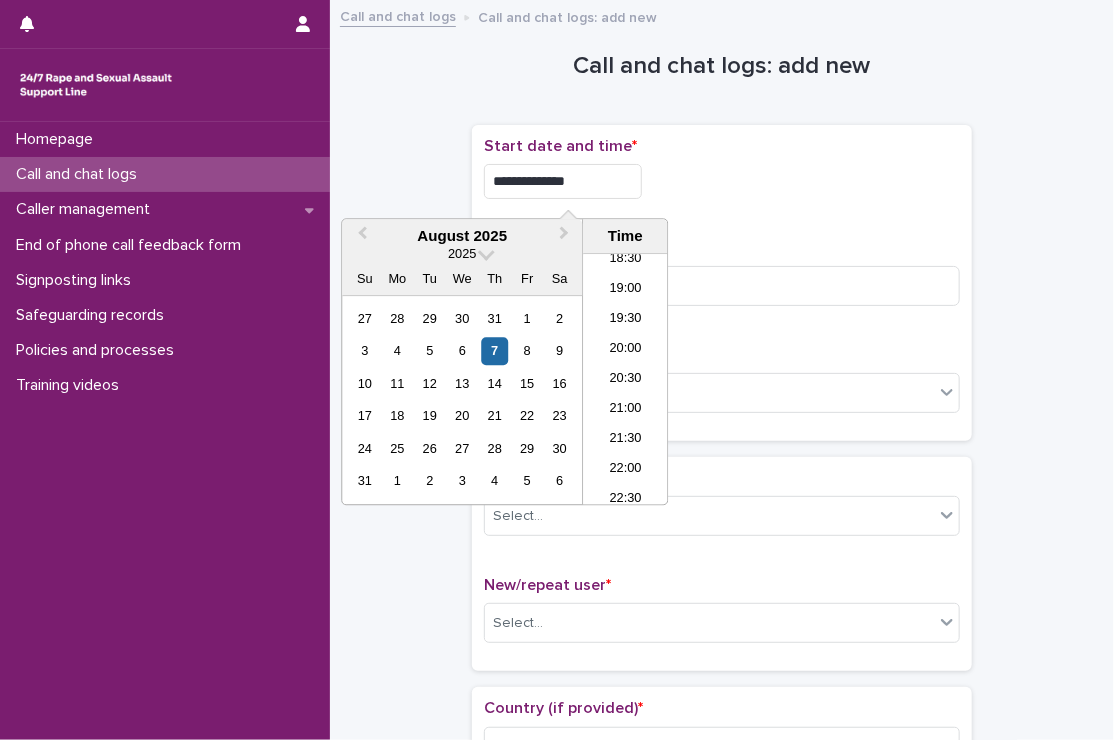 type on "**********" 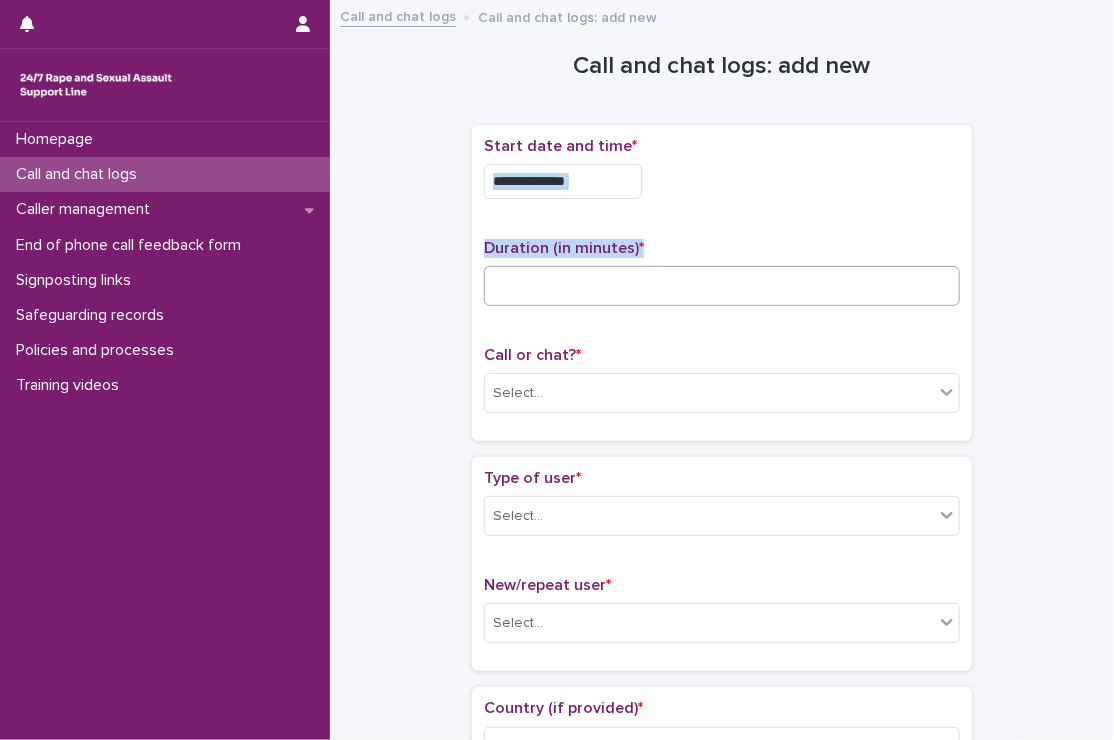 drag, startPoint x: 722, startPoint y: 195, endPoint x: 684, endPoint y: 278, distance: 91.28527 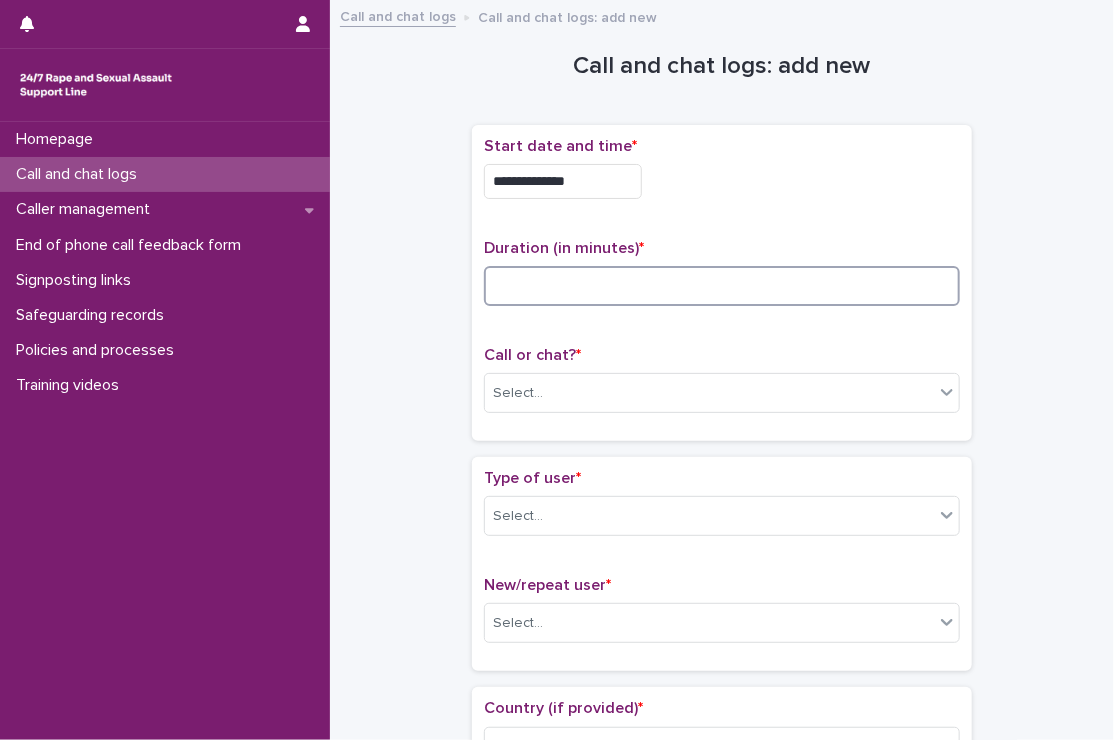 click at bounding box center (722, 286) 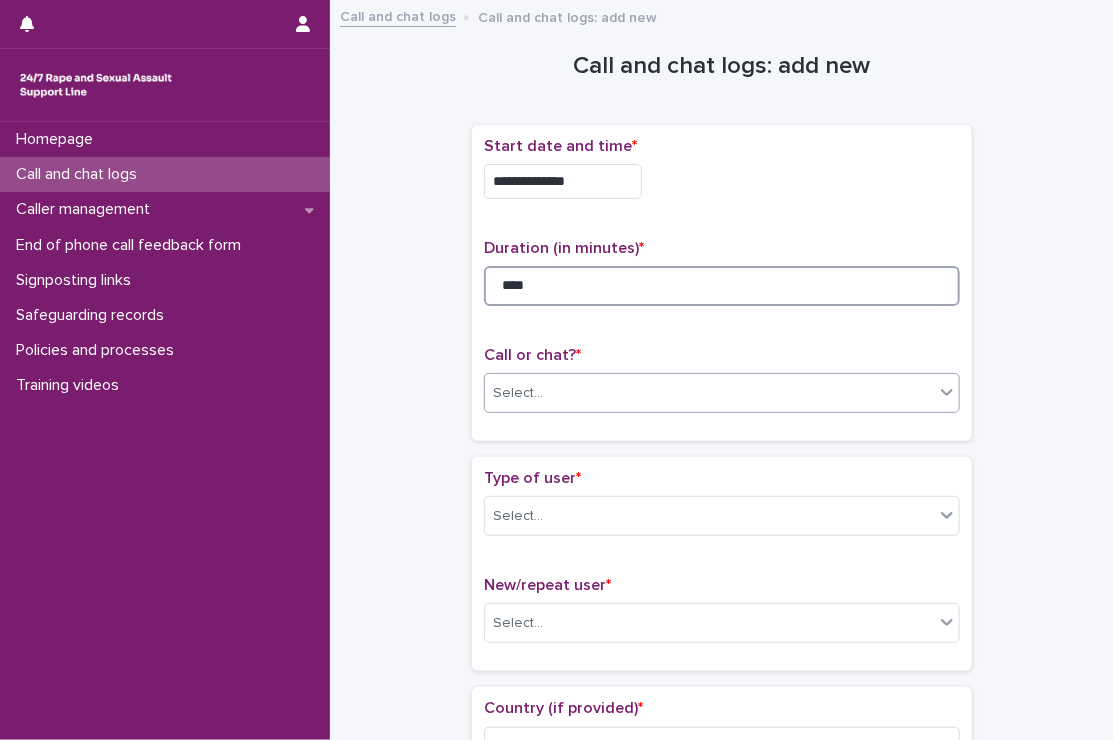 type on "****" 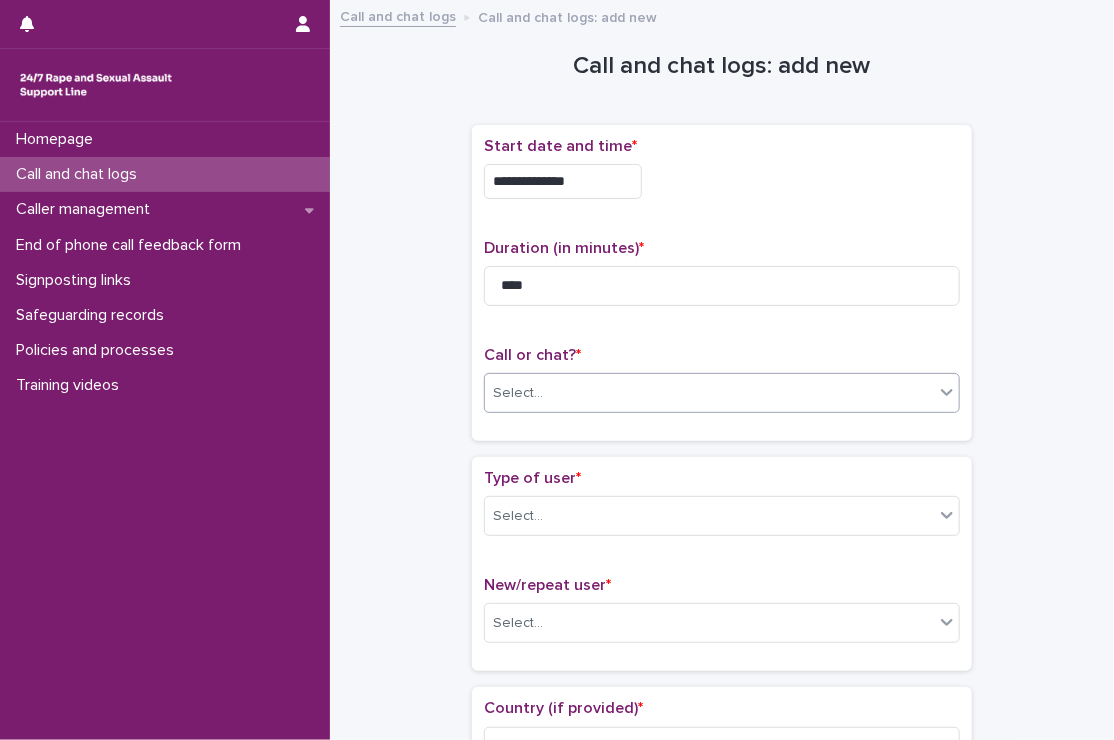 click on "Select..." at bounding box center (709, 393) 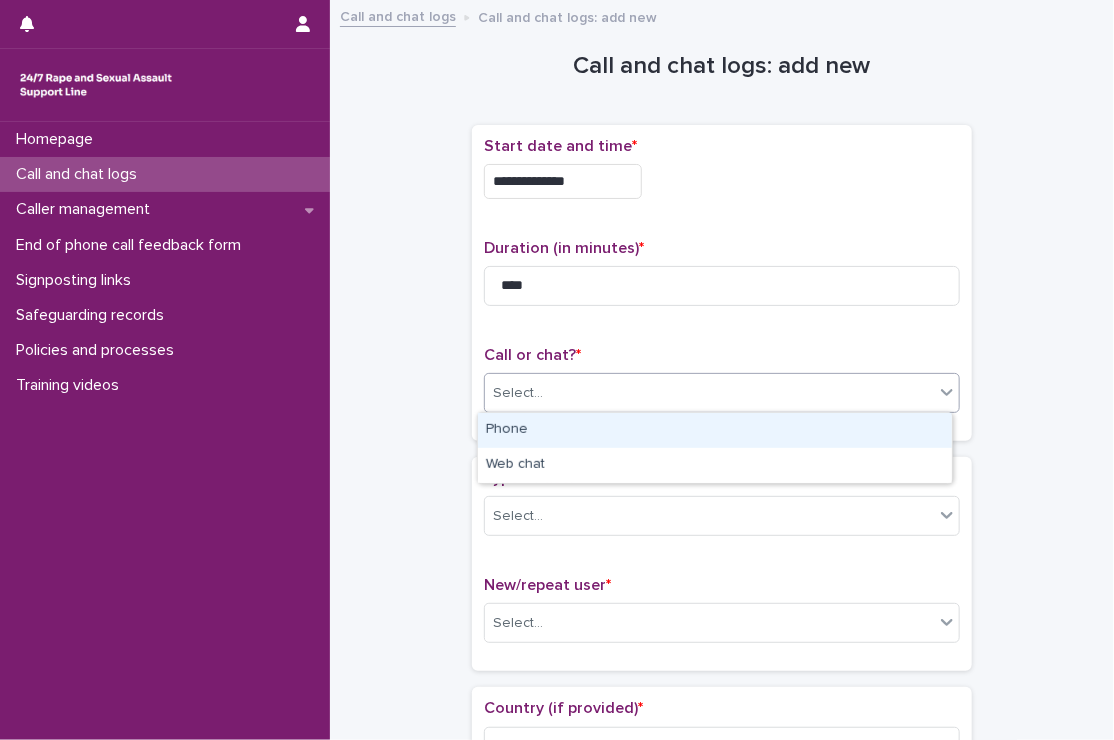 click on "Phone" at bounding box center (715, 430) 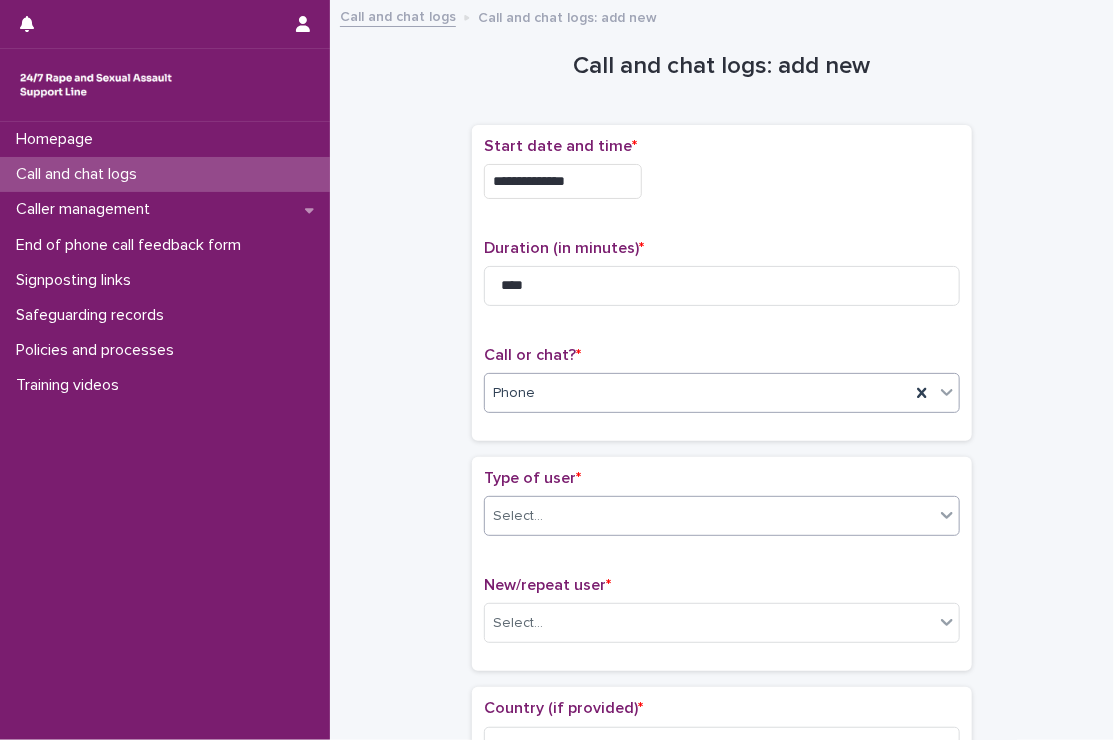 click on "Select..." at bounding box center [709, 516] 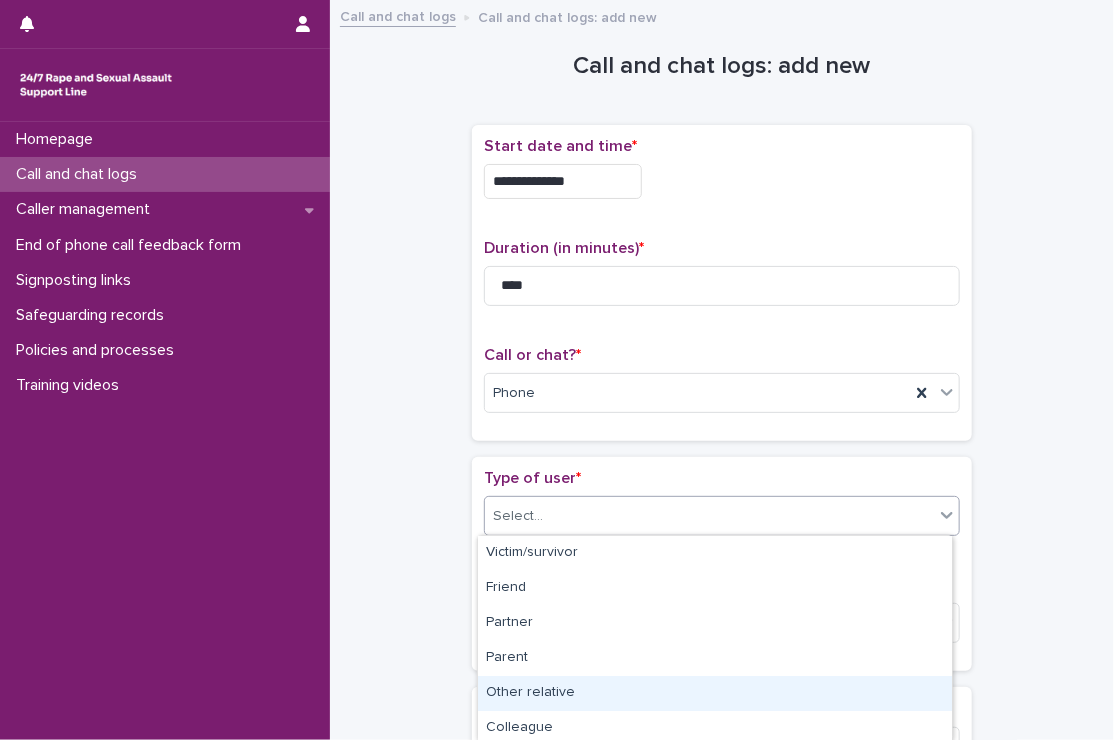 scroll, scrollTop: 319, scrollLeft: 0, axis: vertical 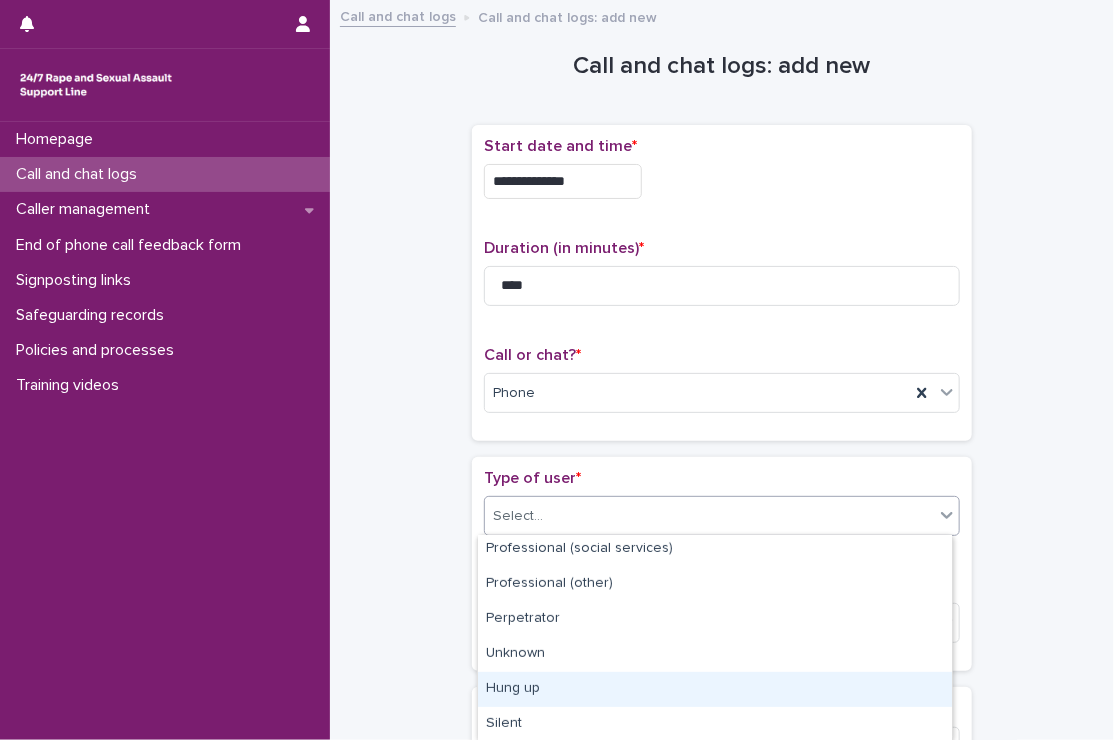 click on "Hung up" at bounding box center [715, 689] 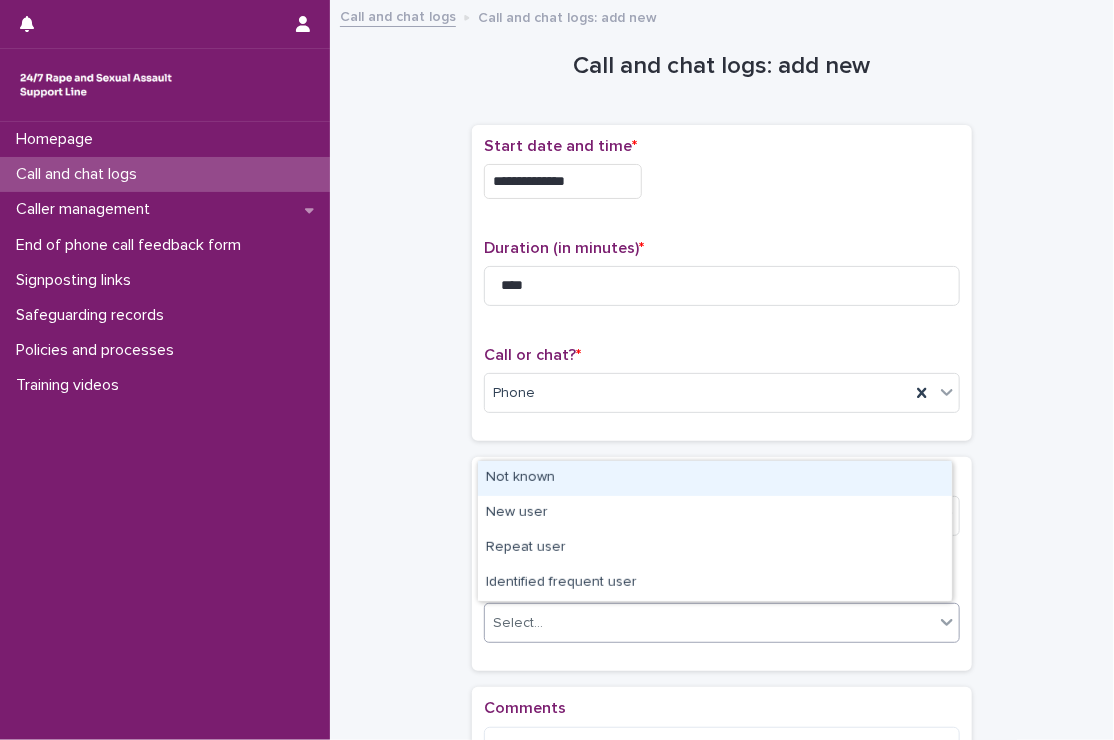 click on "Select..." at bounding box center [709, 623] 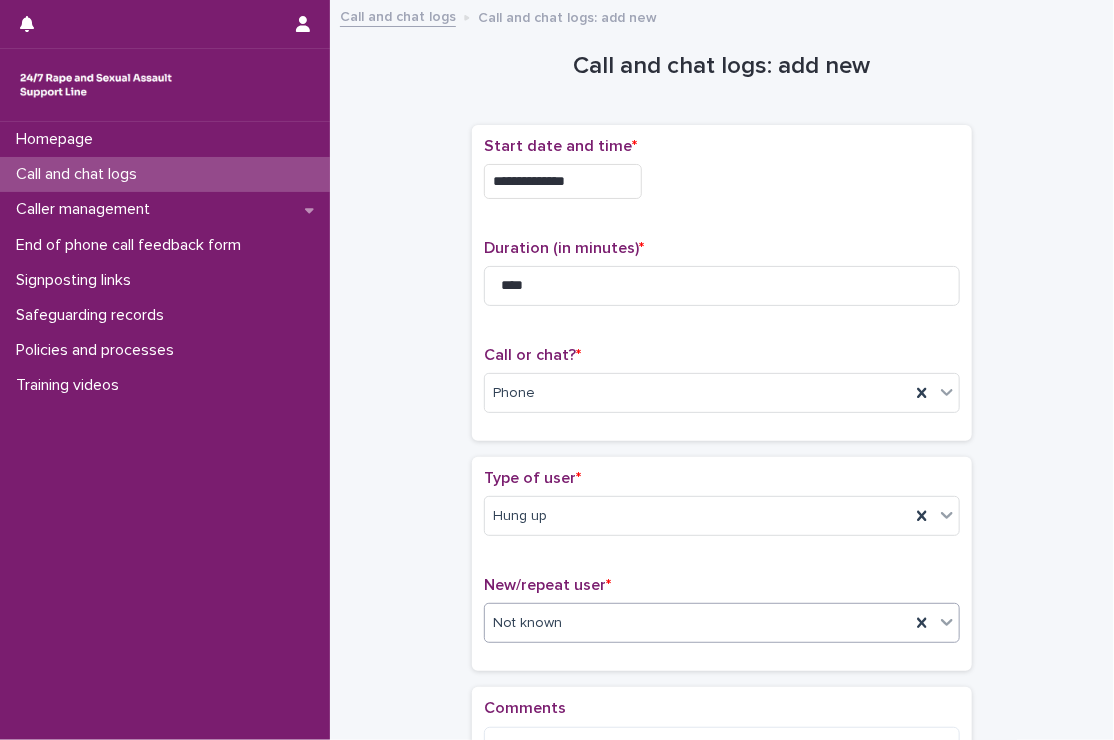 scroll, scrollTop: 260, scrollLeft: 0, axis: vertical 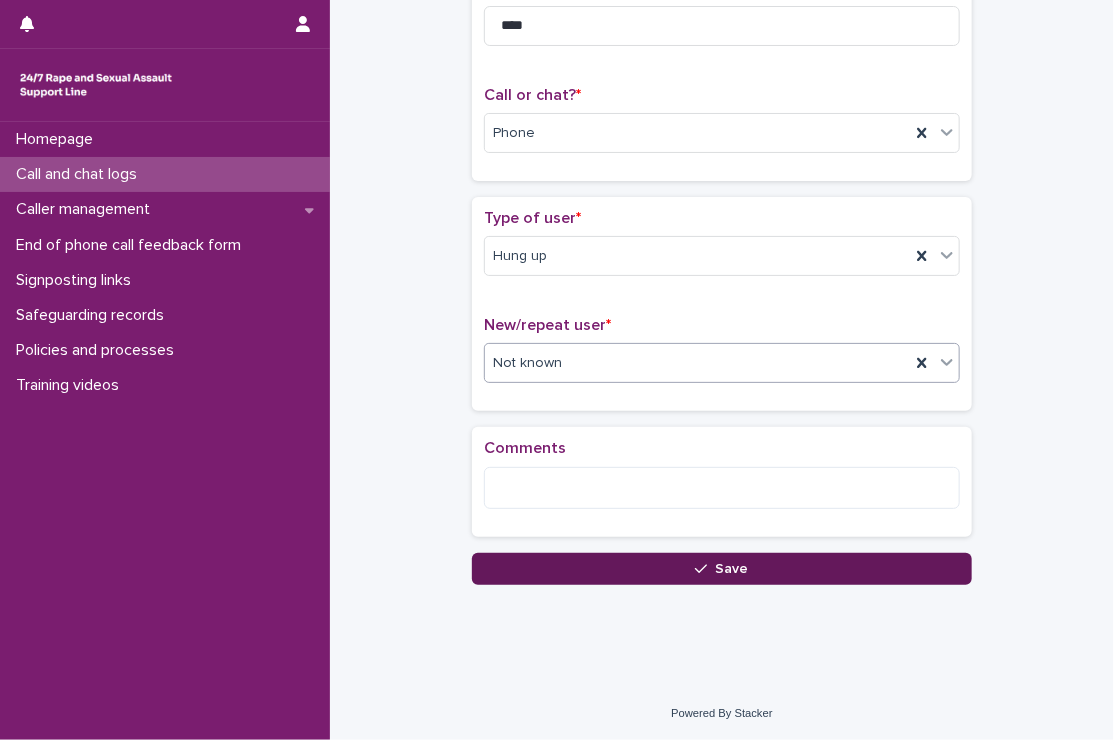 click on "Save" at bounding box center (722, 569) 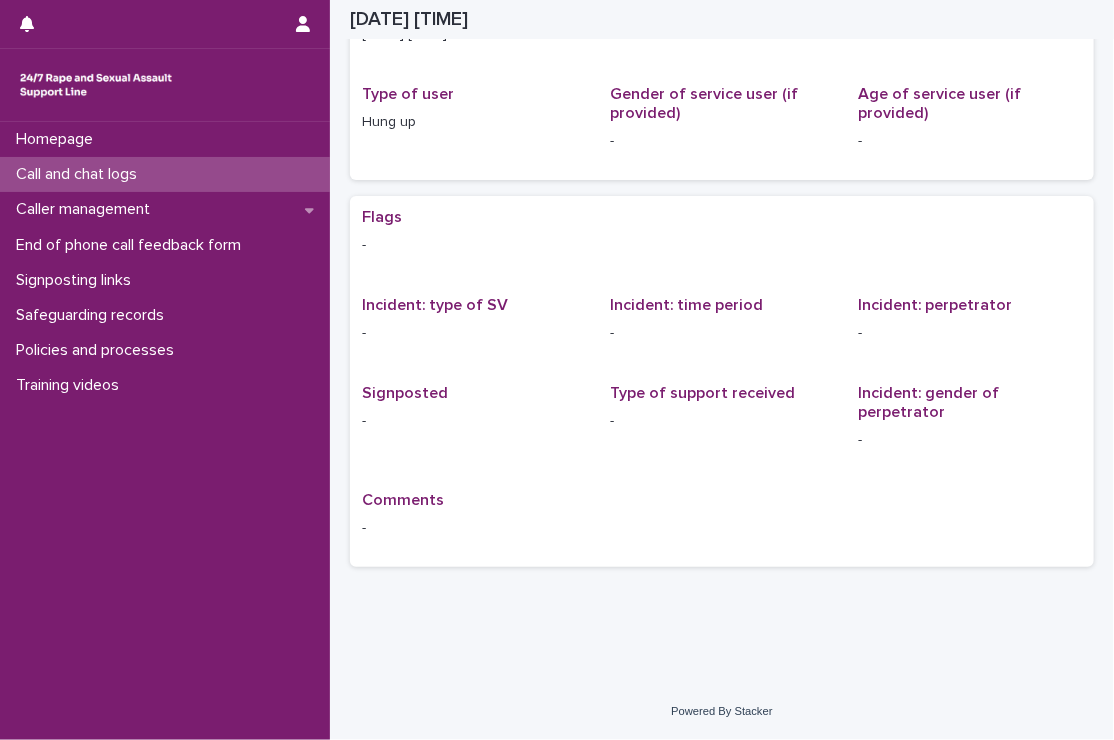 scroll, scrollTop: 0, scrollLeft: 0, axis: both 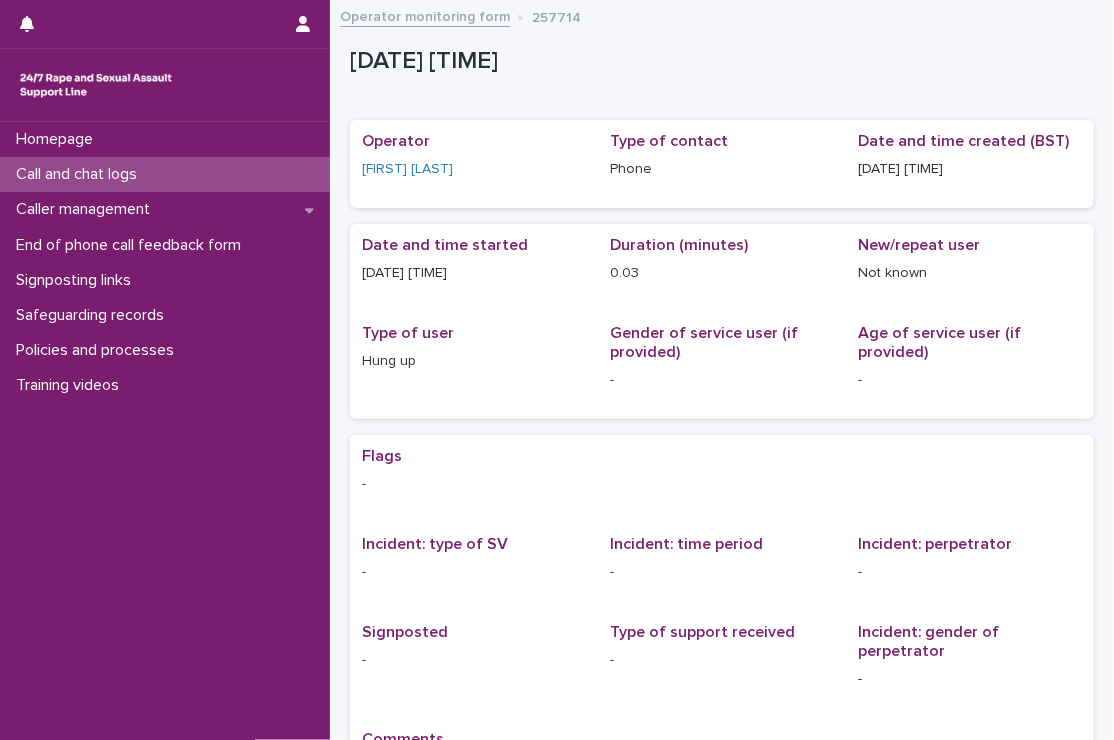 click on "Call and chat logs" at bounding box center (165, 174) 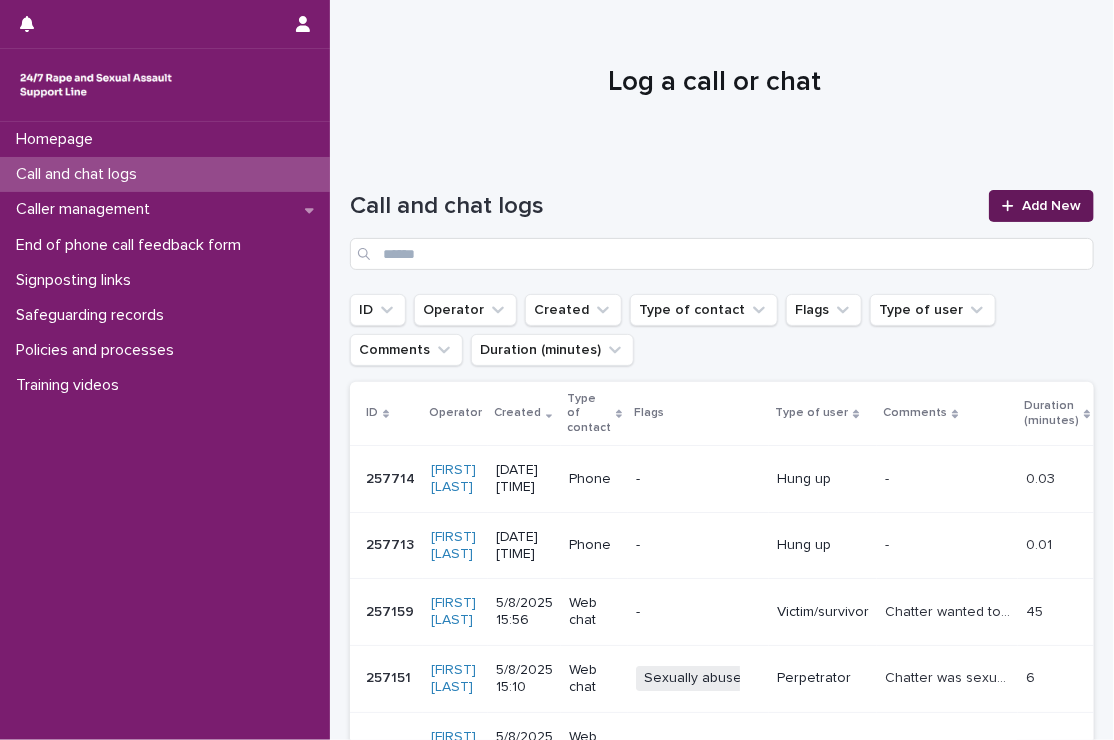click on "Add New" at bounding box center (1041, 206) 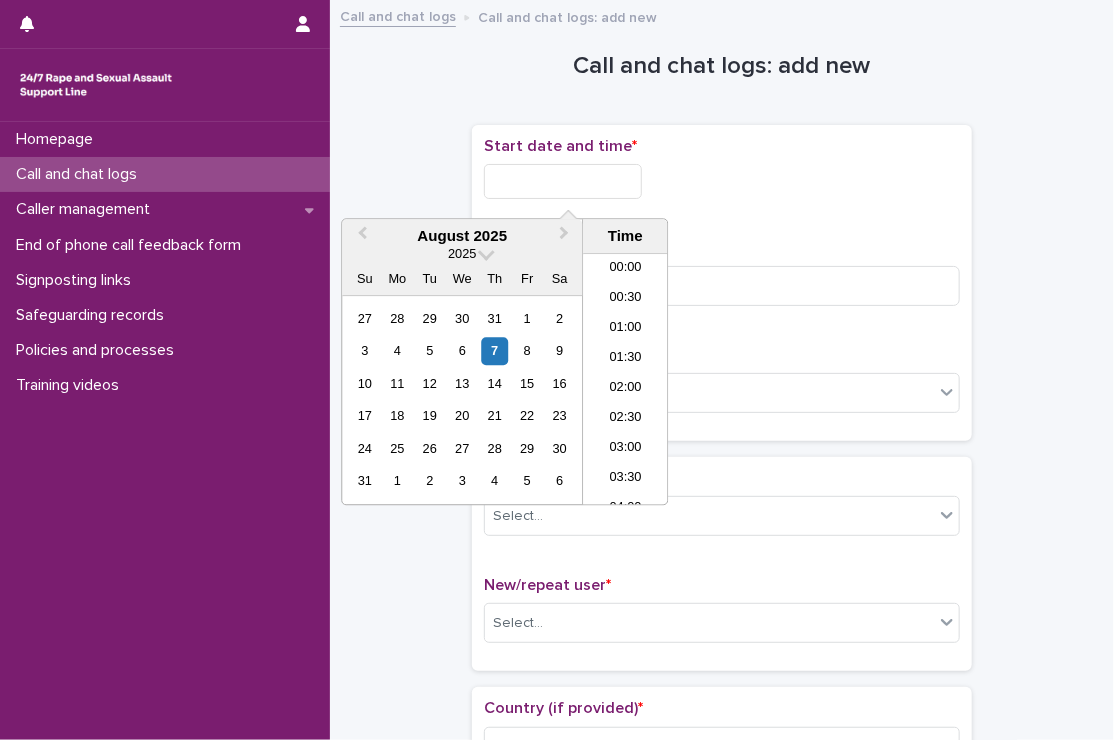 click at bounding box center [563, 181] 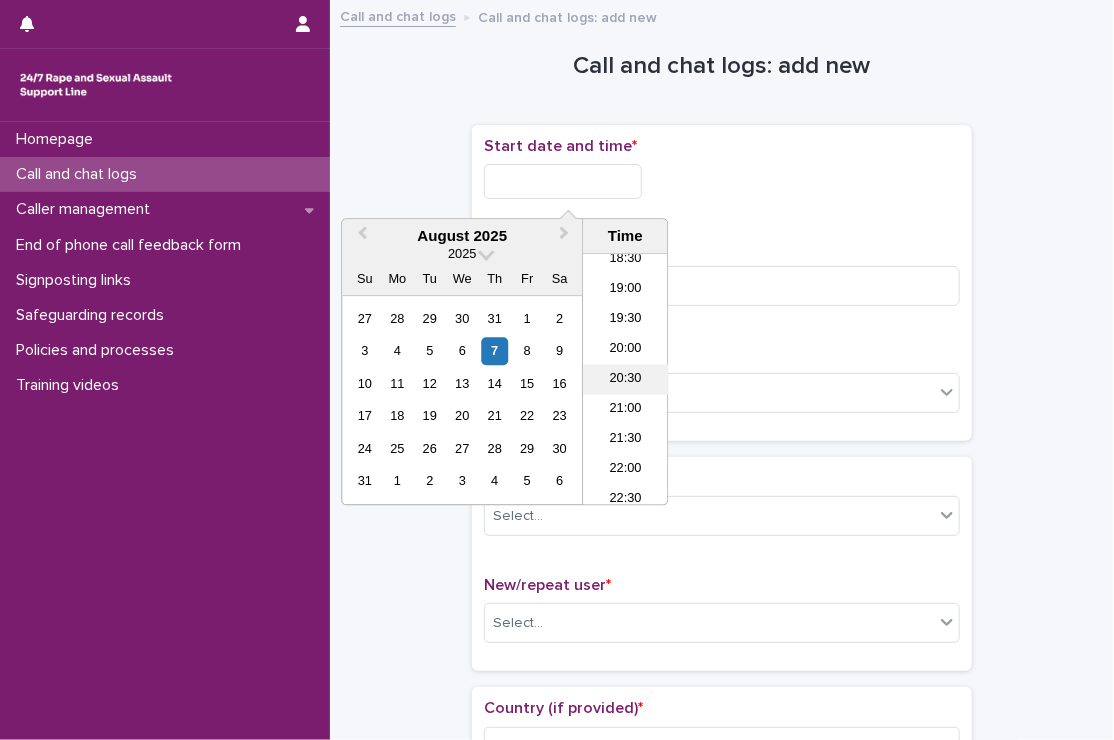 click on "20:30" at bounding box center (625, 380) 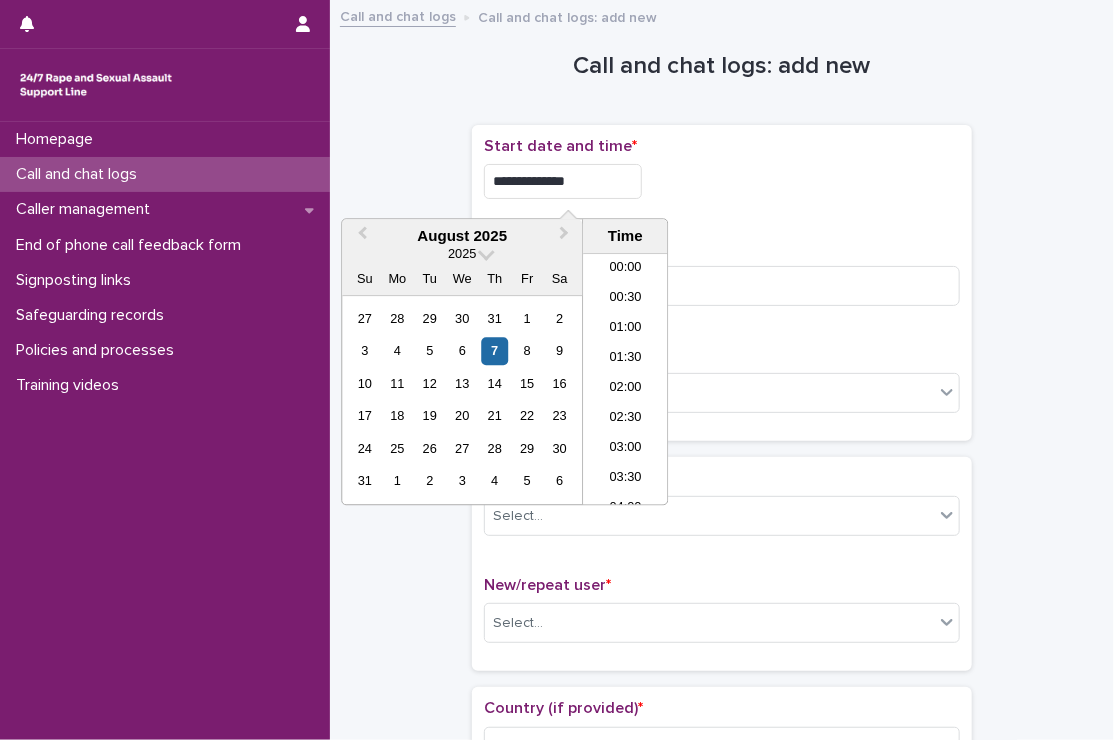 click on "**********" at bounding box center (563, 181) 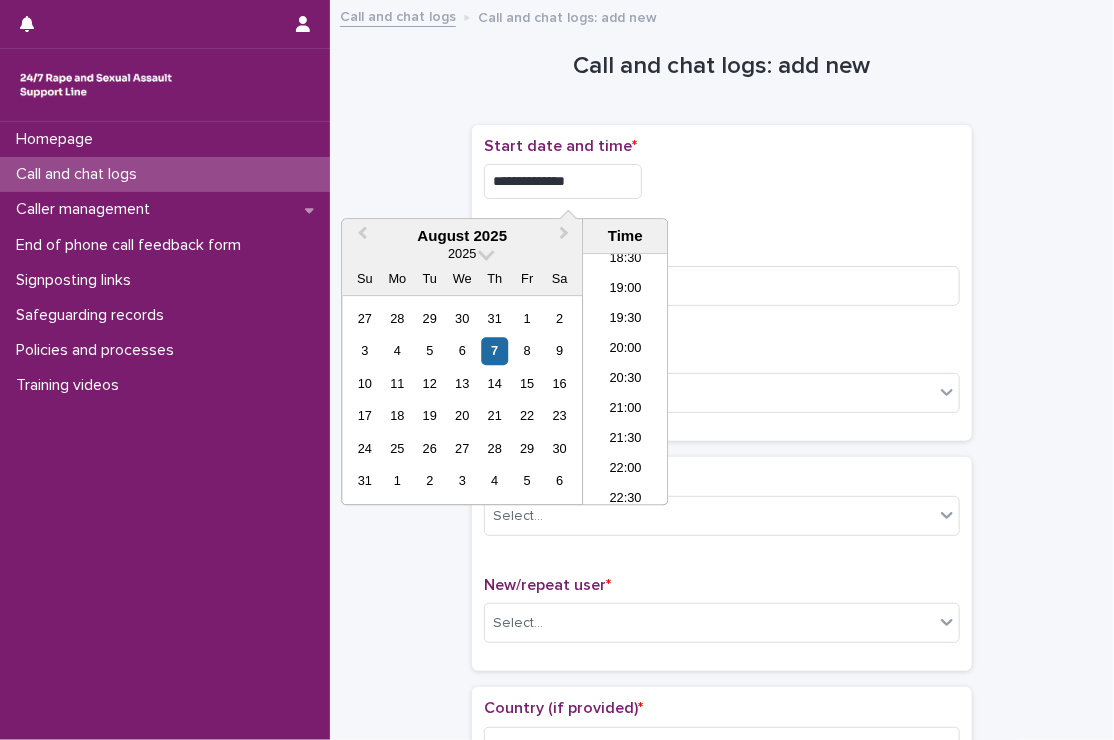 type on "**********" 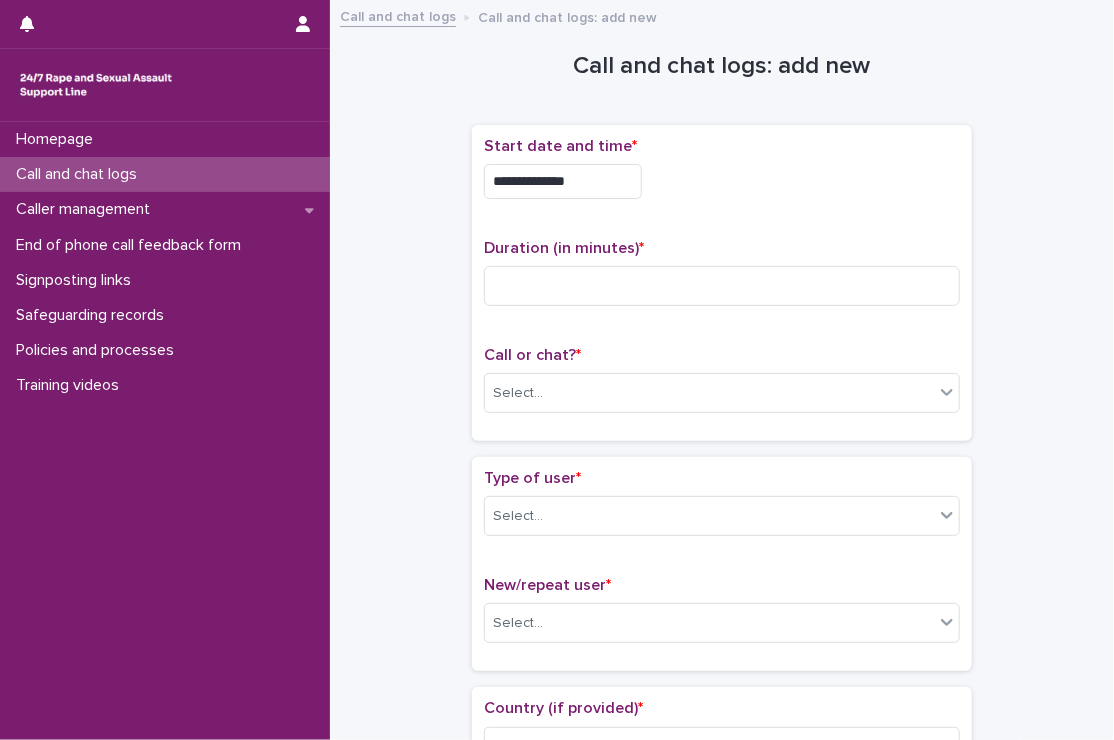 click on "**********" at bounding box center [722, 283] 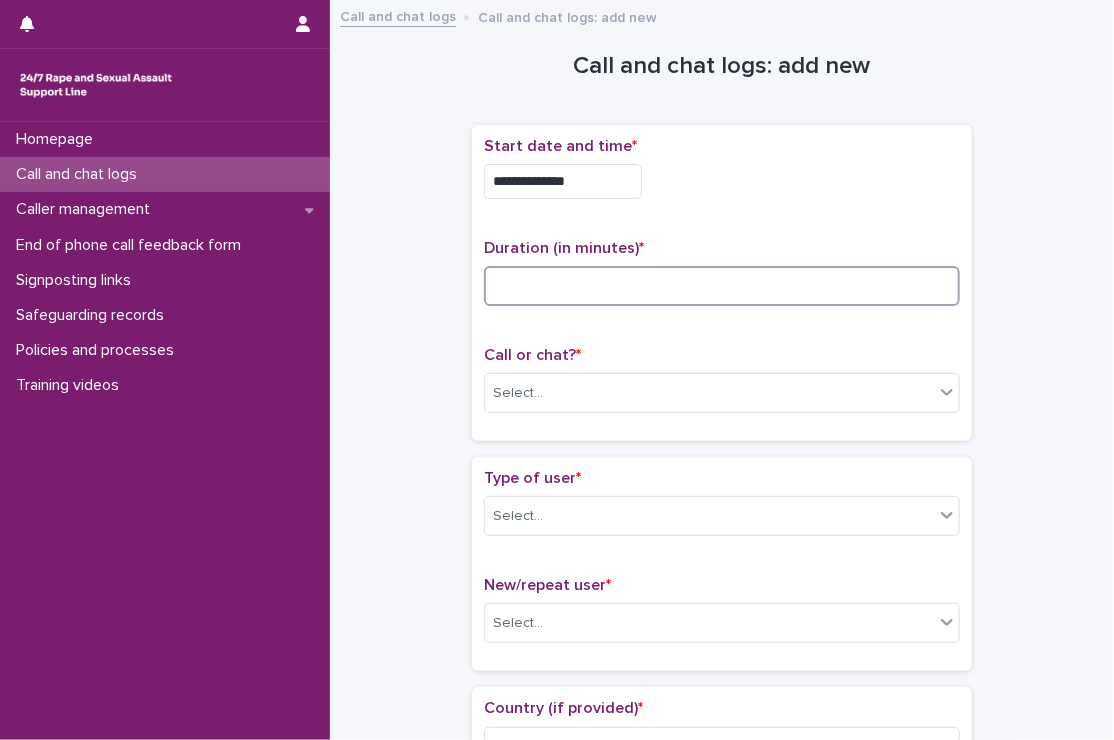click at bounding box center (722, 286) 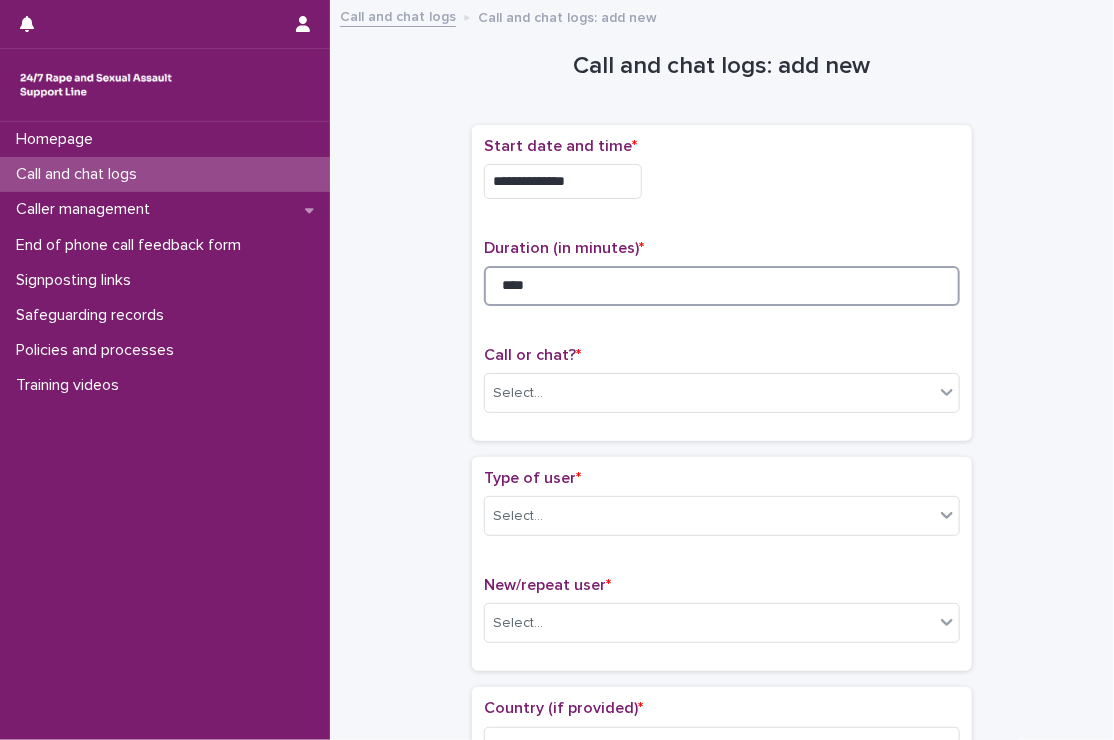 type on "****" 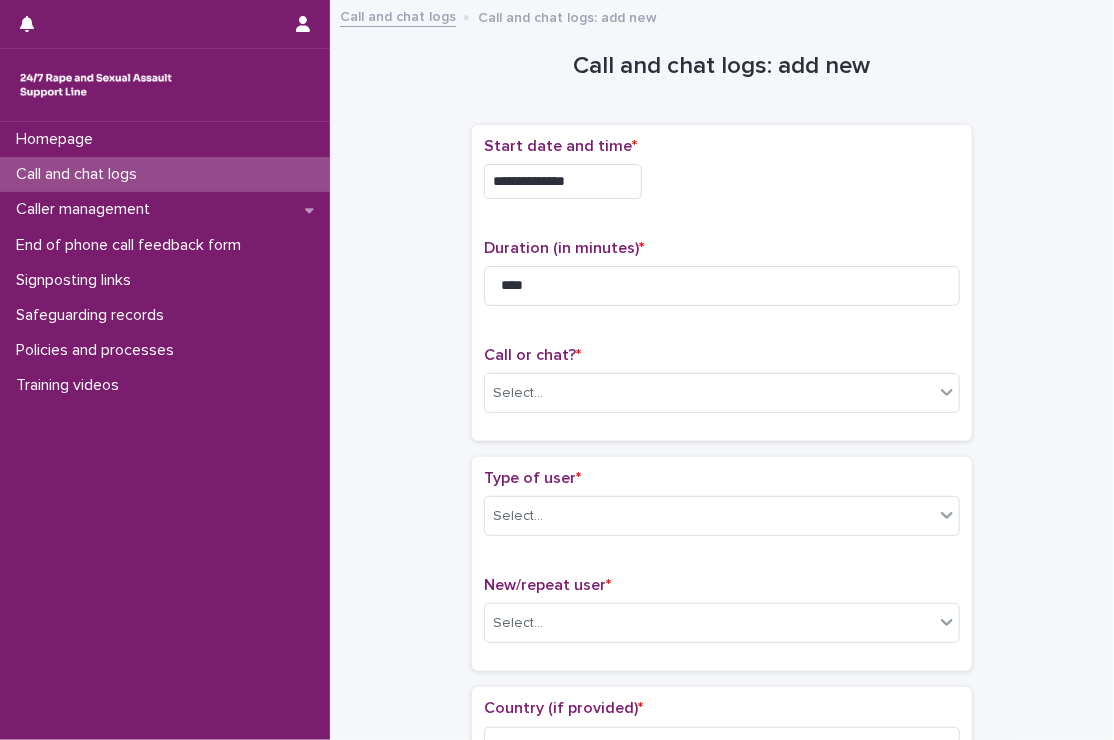 click on "Call or chat? * Select..." at bounding box center [722, 387] 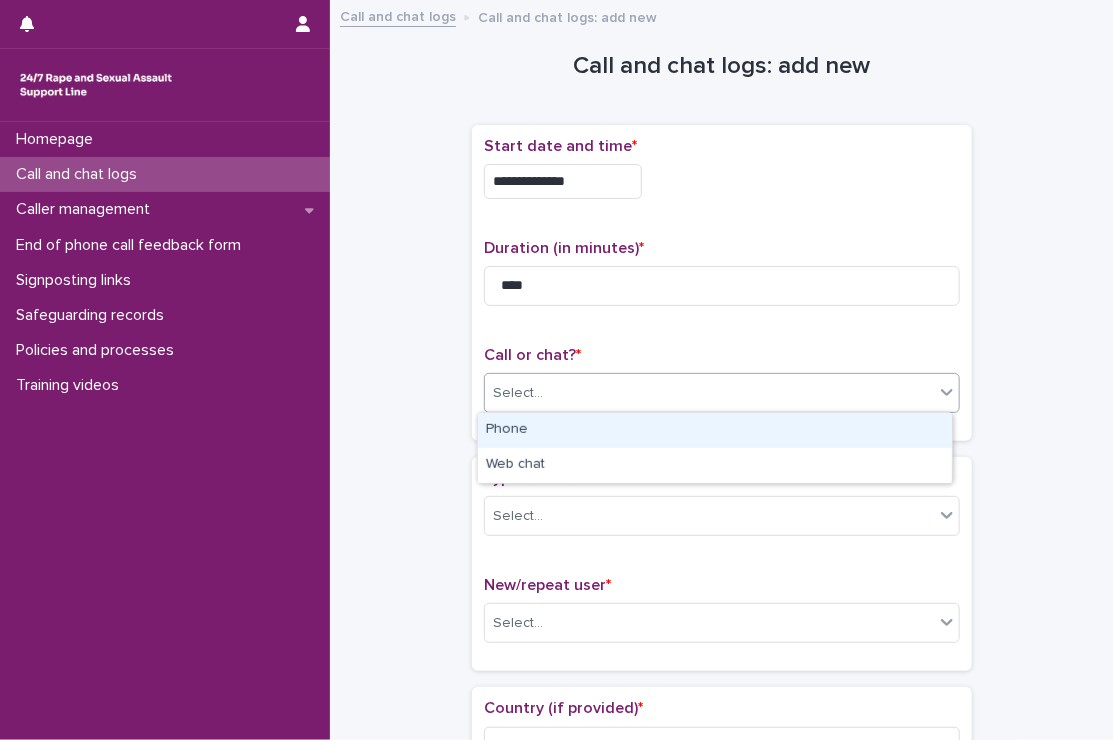 click on "Select..." at bounding box center (709, 393) 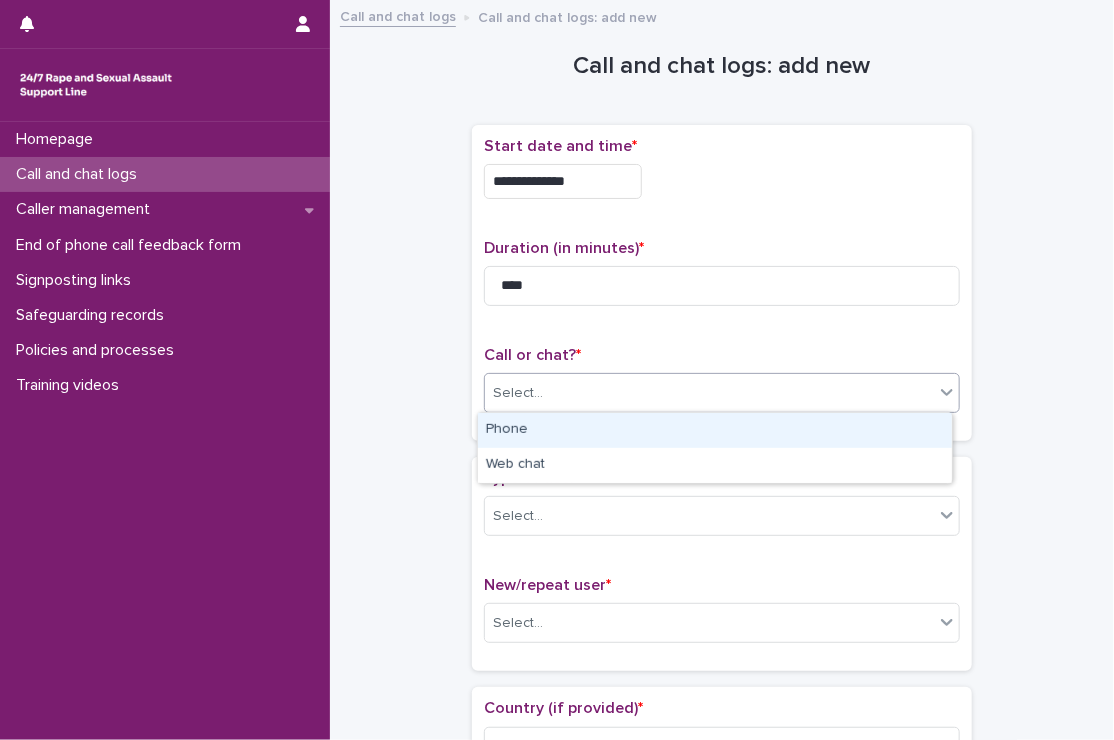 click on "Phone" at bounding box center (715, 430) 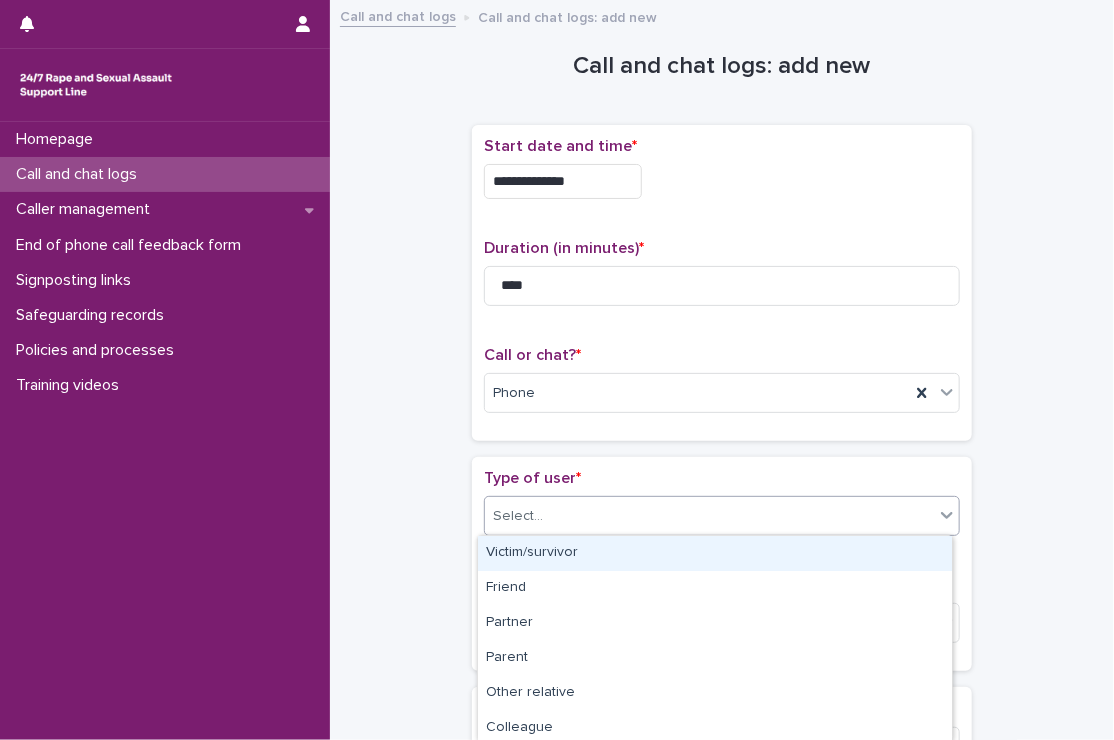 click on "Select..." at bounding box center (709, 516) 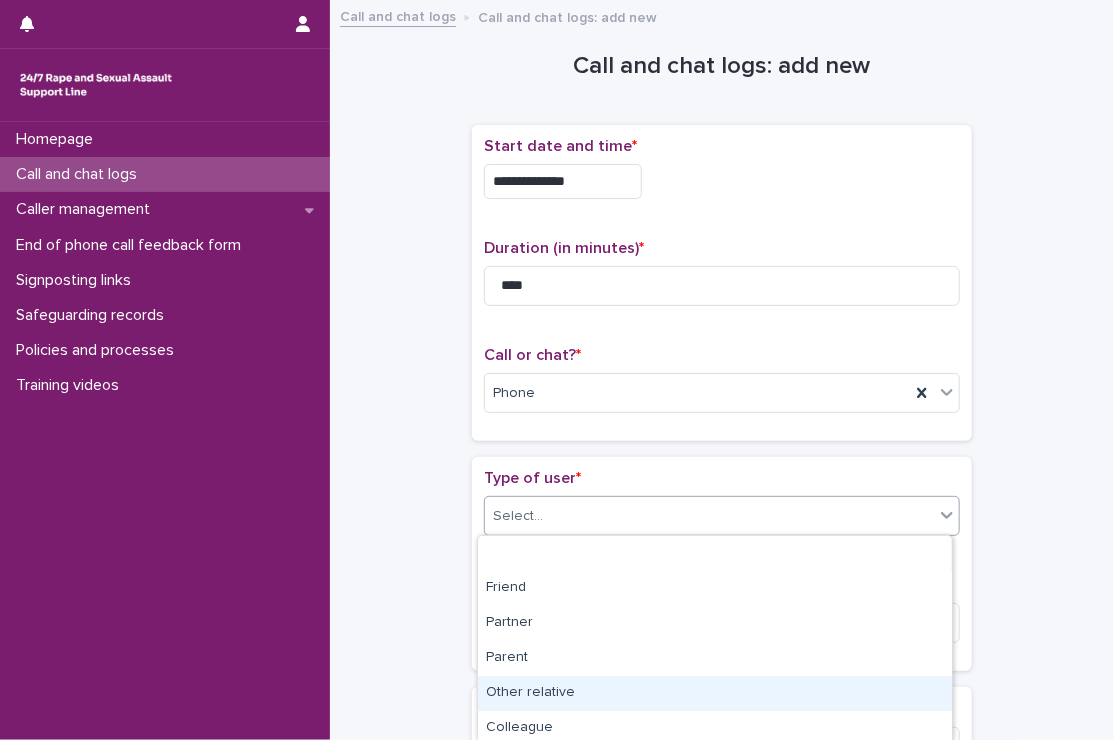 scroll, scrollTop: 319, scrollLeft: 0, axis: vertical 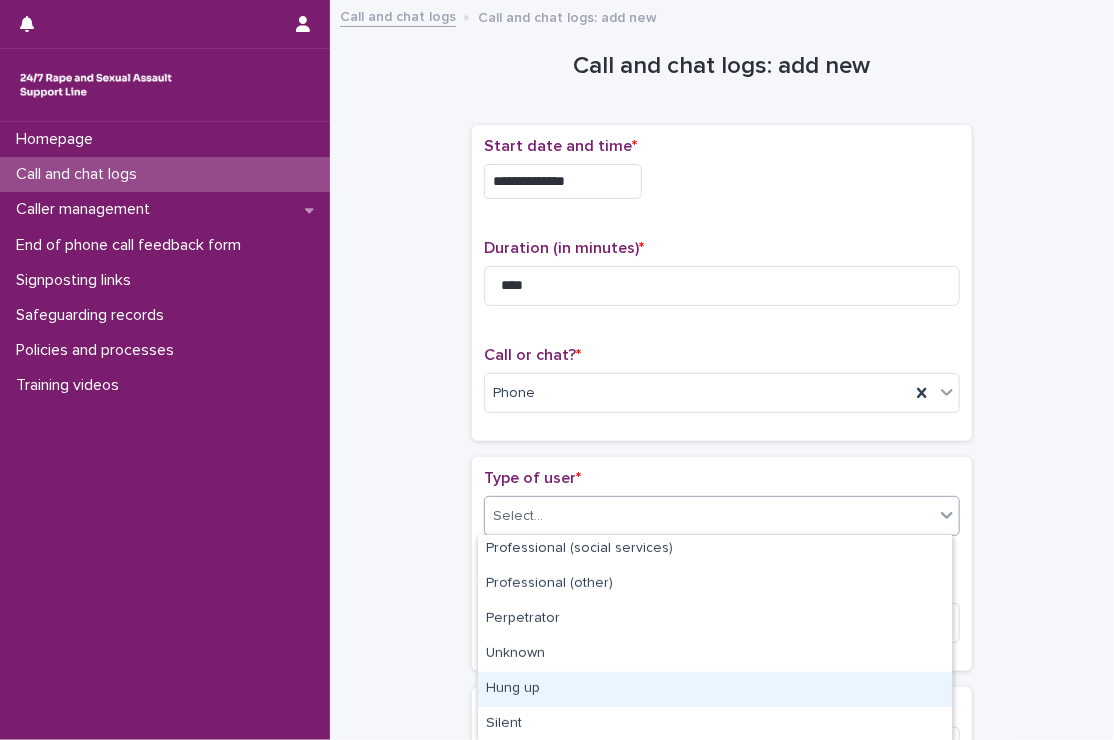 drag, startPoint x: 583, startPoint y: 603, endPoint x: 574, endPoint y: 699, distance: 96.42095 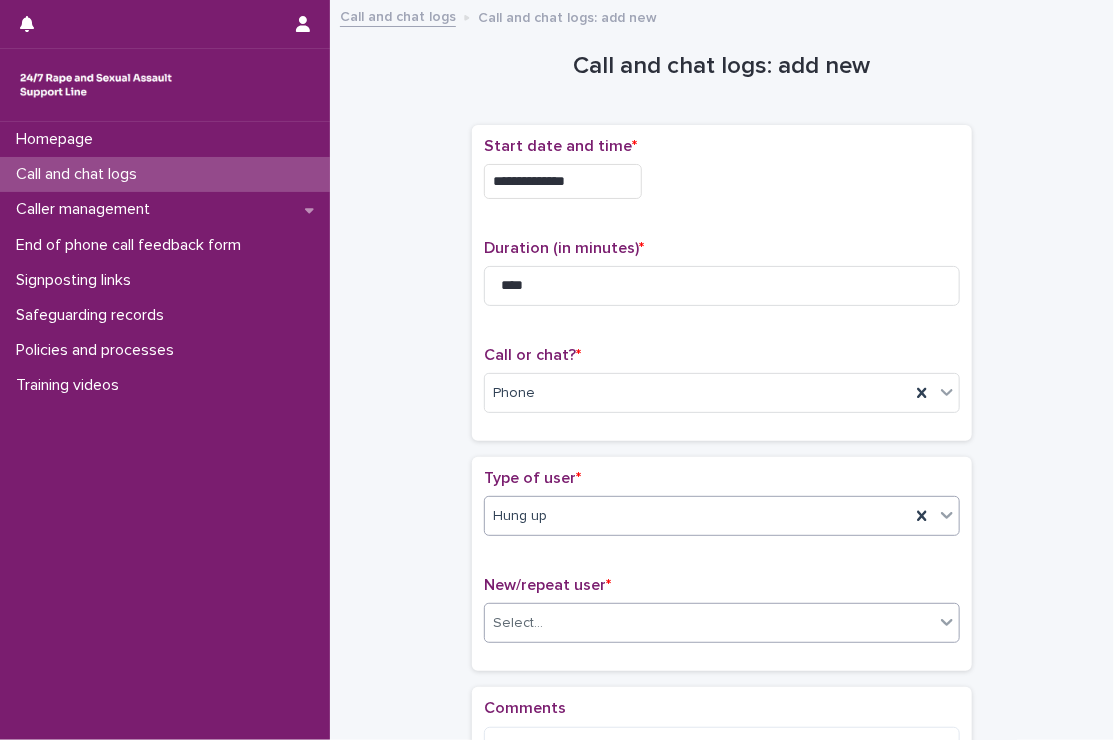 click on "Select..." at bounding box center [709, 623] 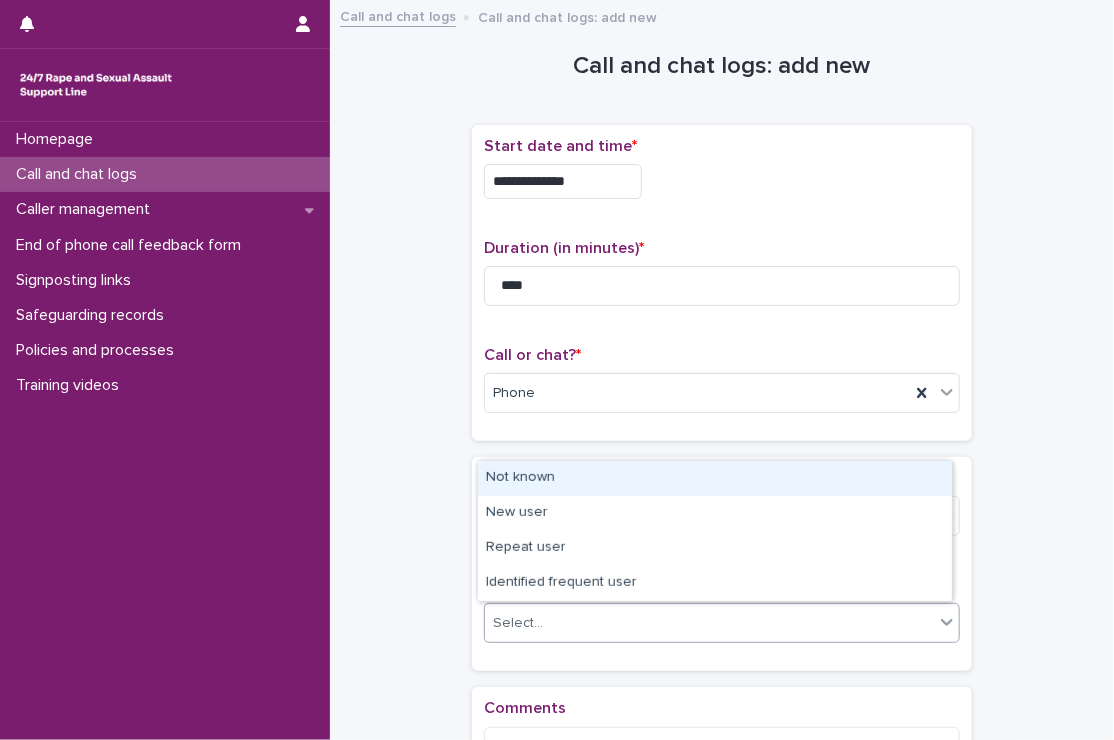 click on "Not known" at bounding box center [715, 478] 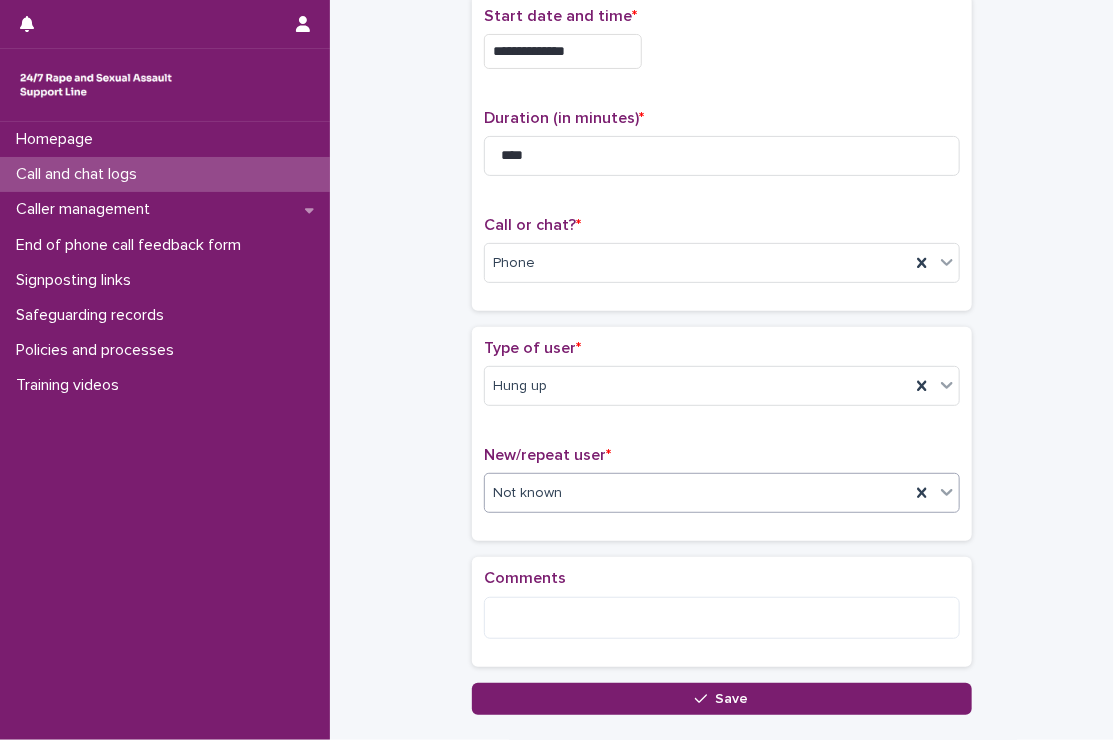 scroll, scrollTop: 260, scrollLeft: 0, axis: vertical 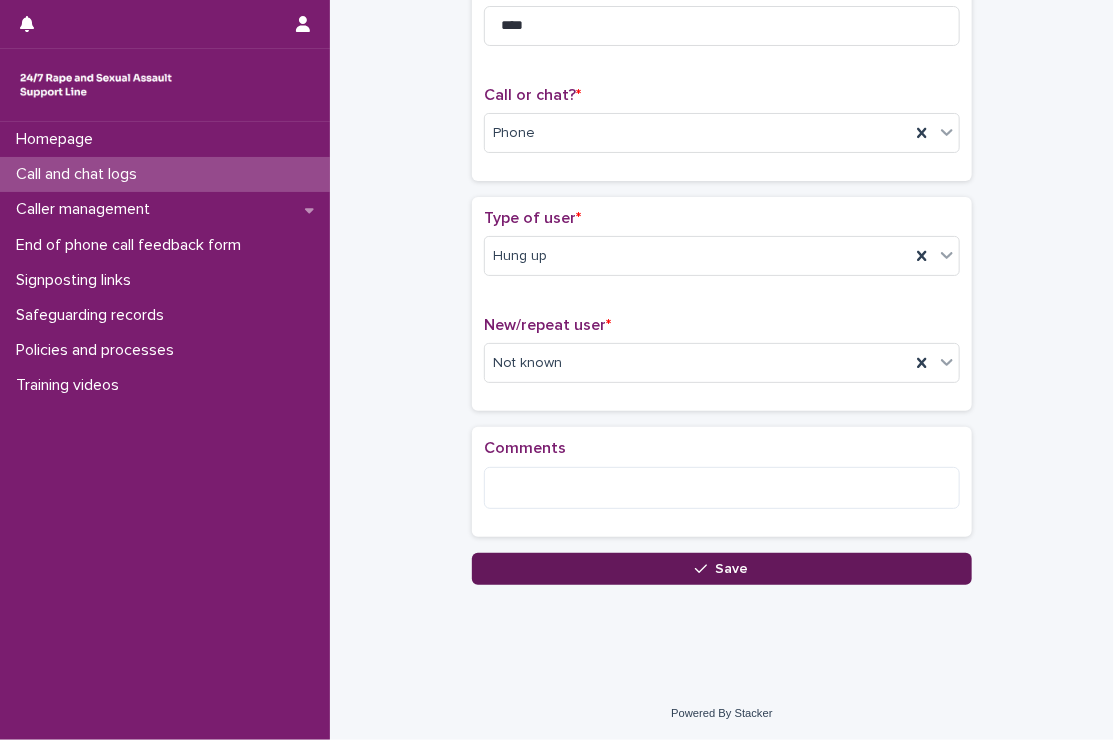 click on "Save" at bounding box center [722, 569] 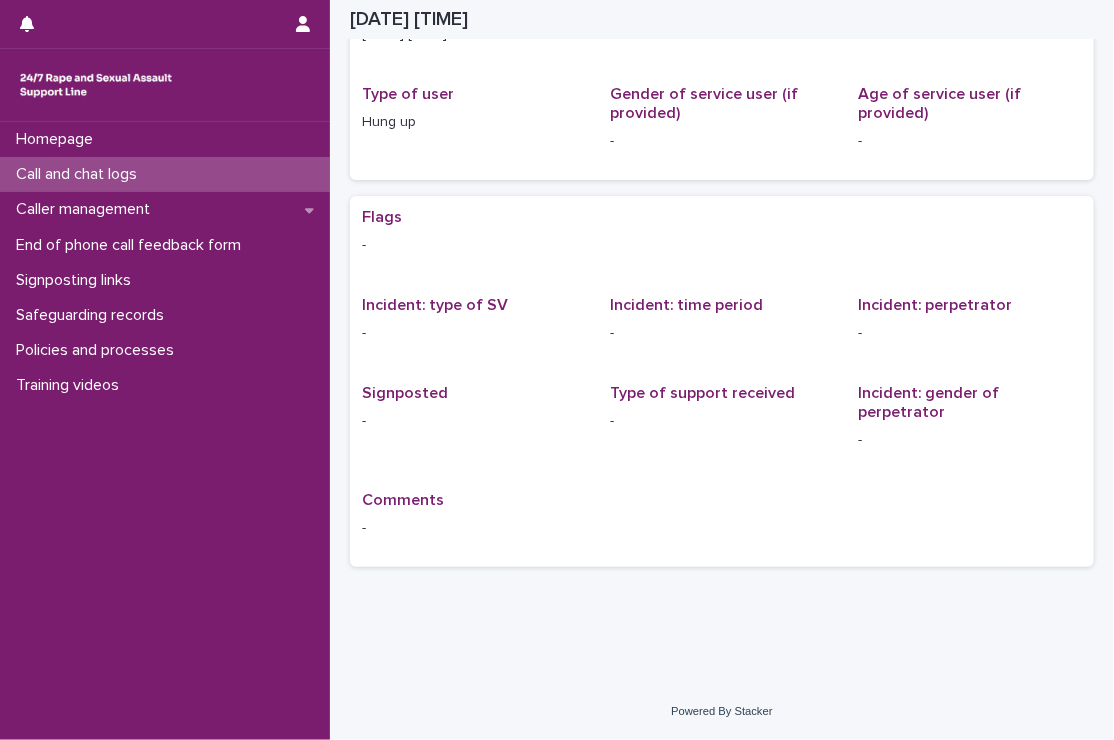 scroll, scrollTop: 0, scrollLeft: 0, axis: both 